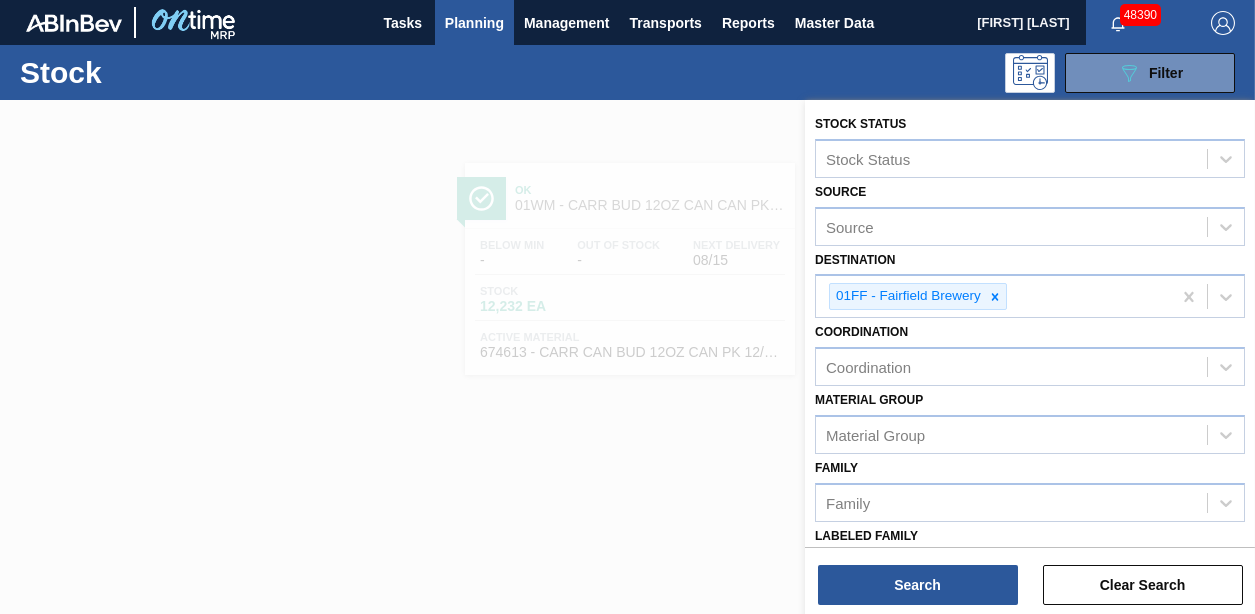 scroll, scrollTop: 0, scrollLeft: 0, axis: both 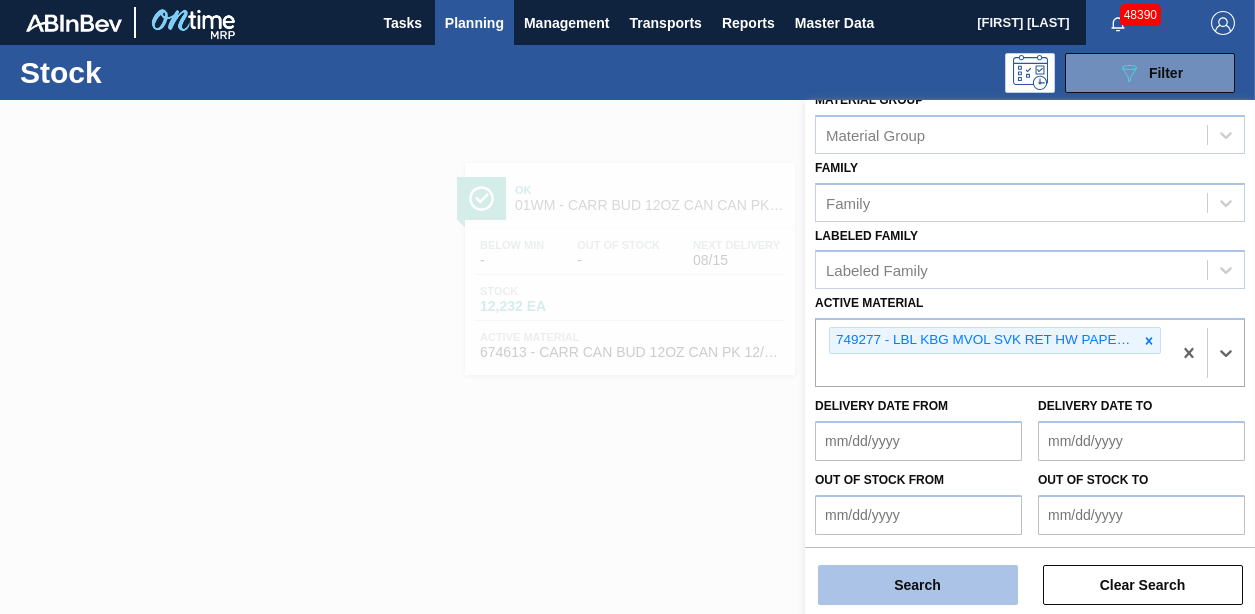 click on "Search" at bounding box center [918, 585] 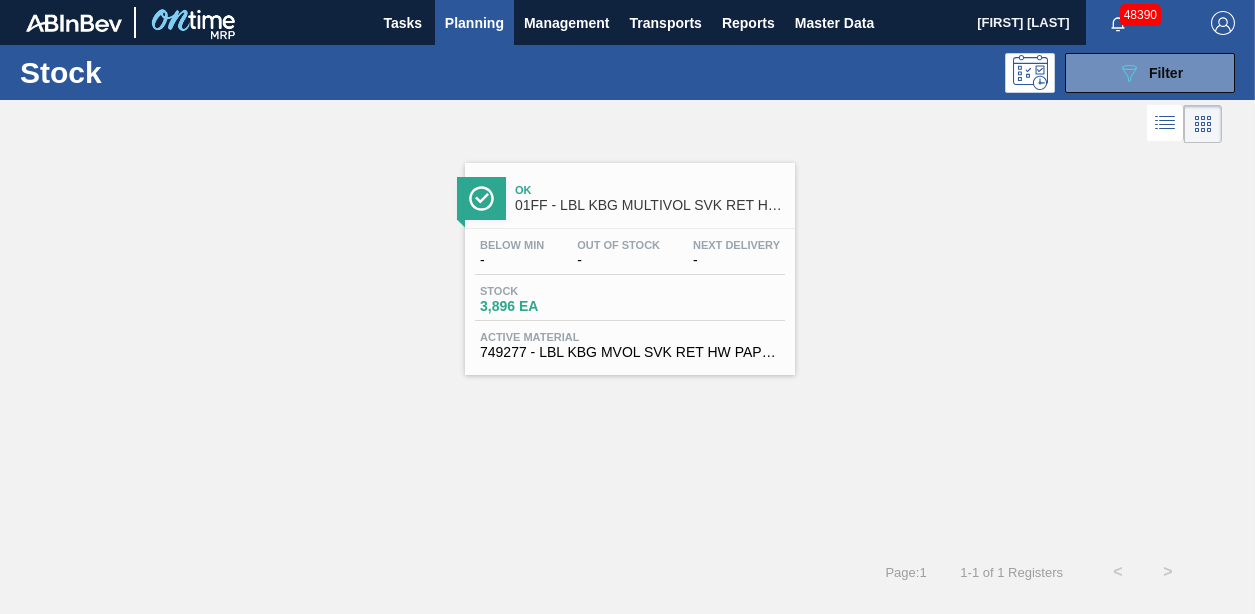 click on "Stock" at bounding box center (550, 291) 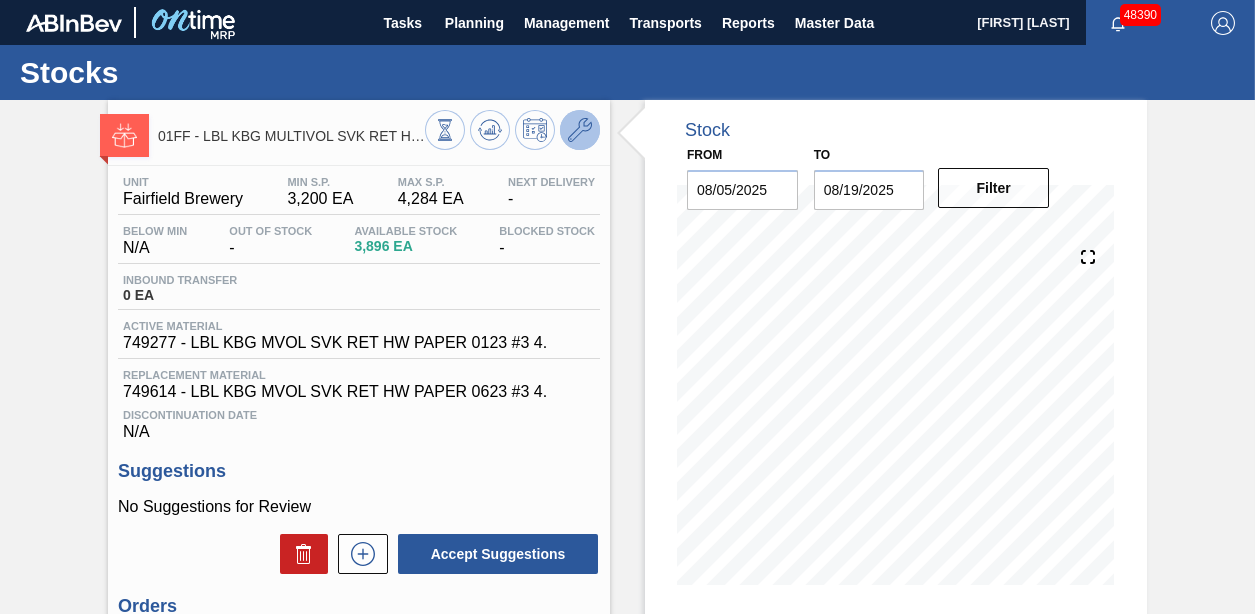 click 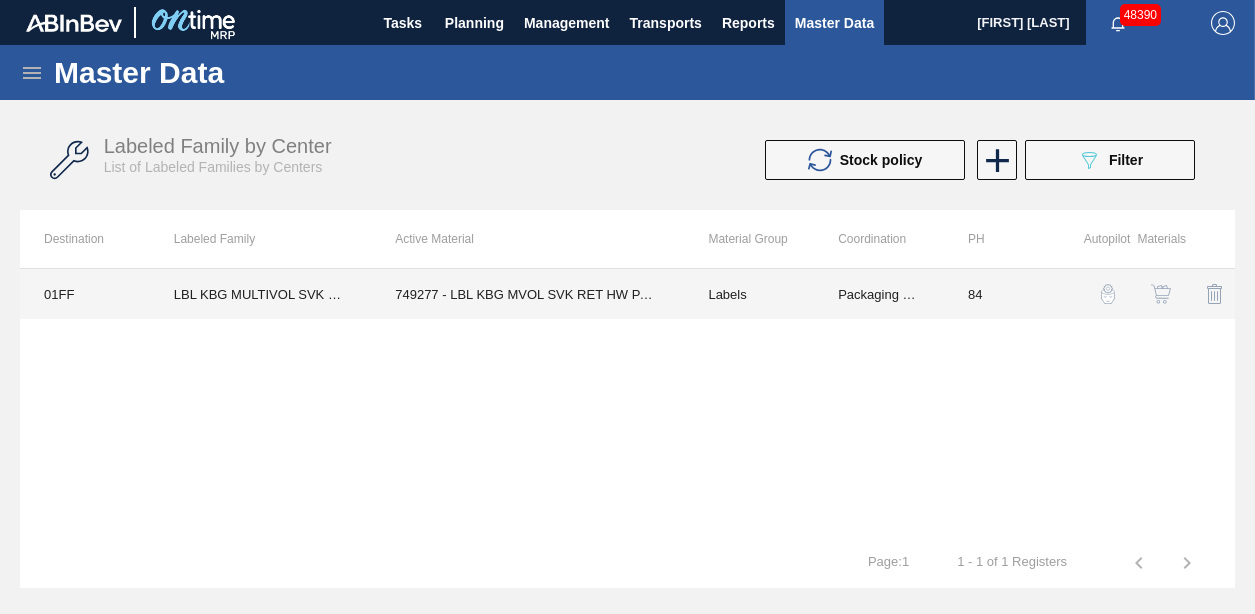 click on "749277 - LBL KBG MVOL SVK RET HW PAPER 0123 #3 4." at bounding box center [527, 294] 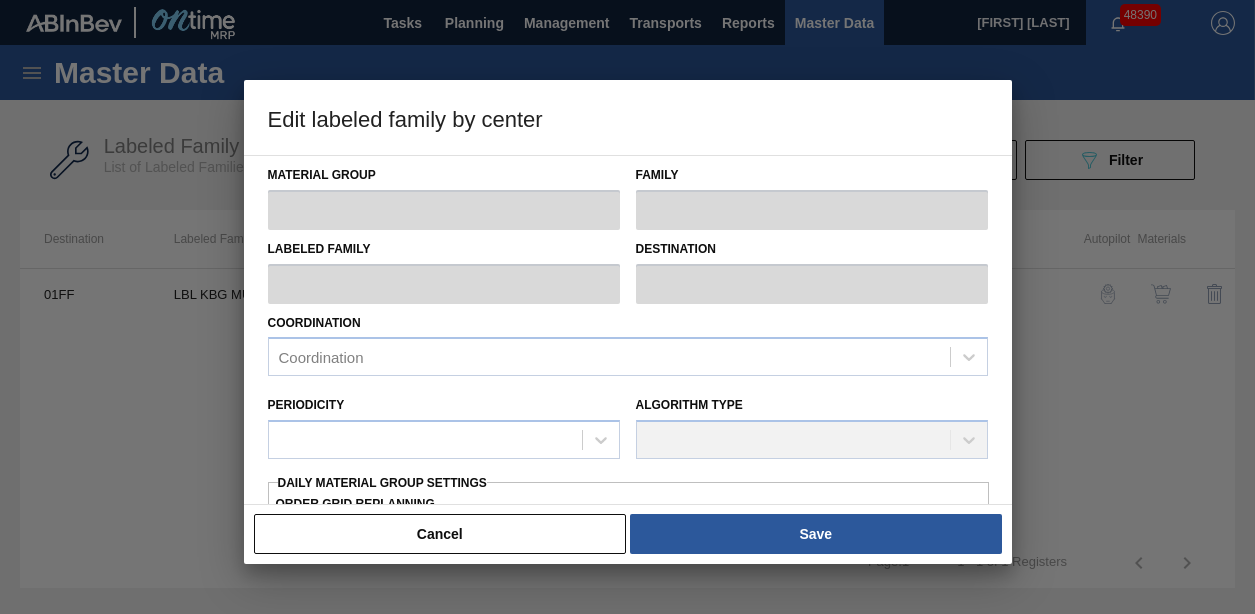 type on "Labels" 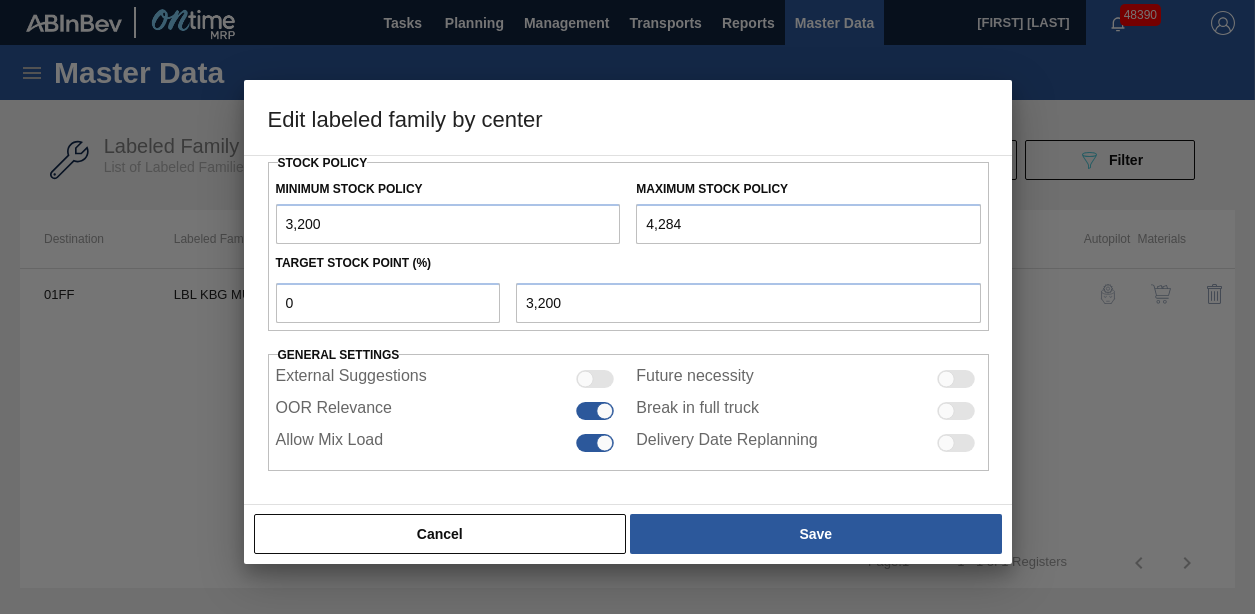 scroll, scrollTop: 540, scrollLeft: 0, axis: vertical 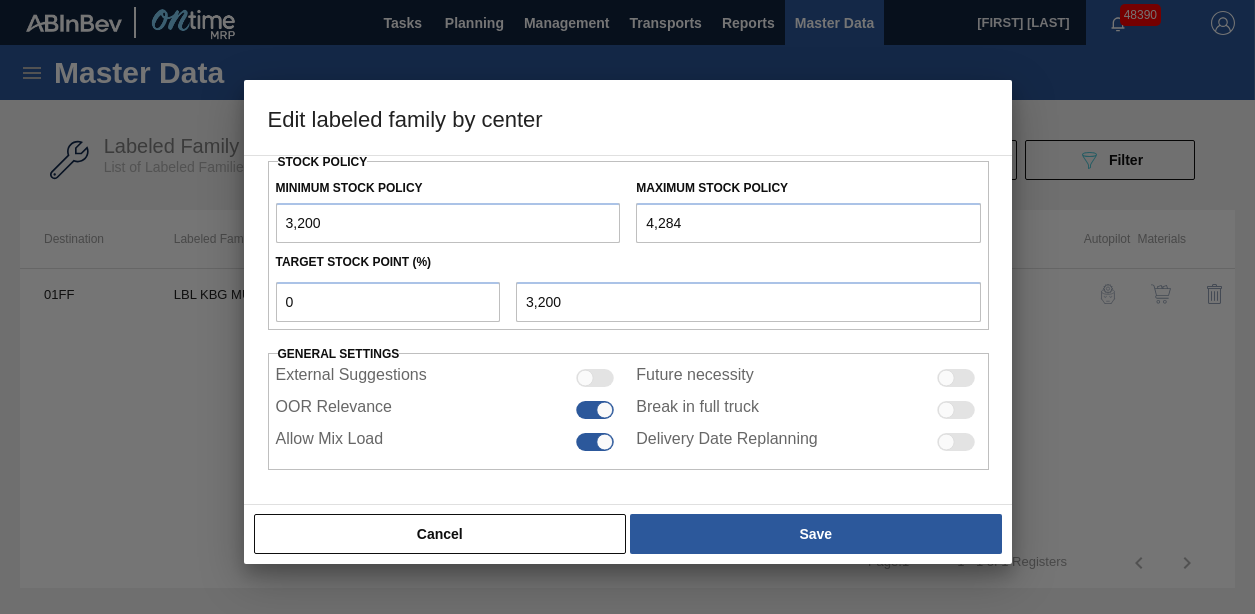 drag, startPoint x: 400, startPoint y: 221, endPoint x: 165, endPoint y: 219, distance: 235.00851 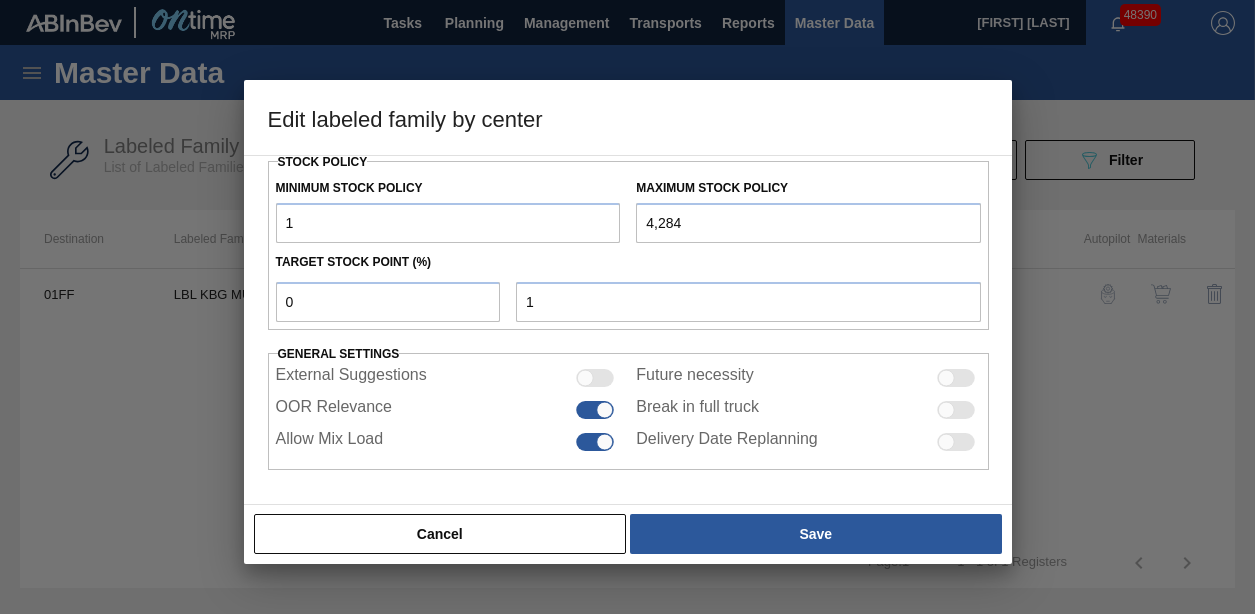 type on "10" 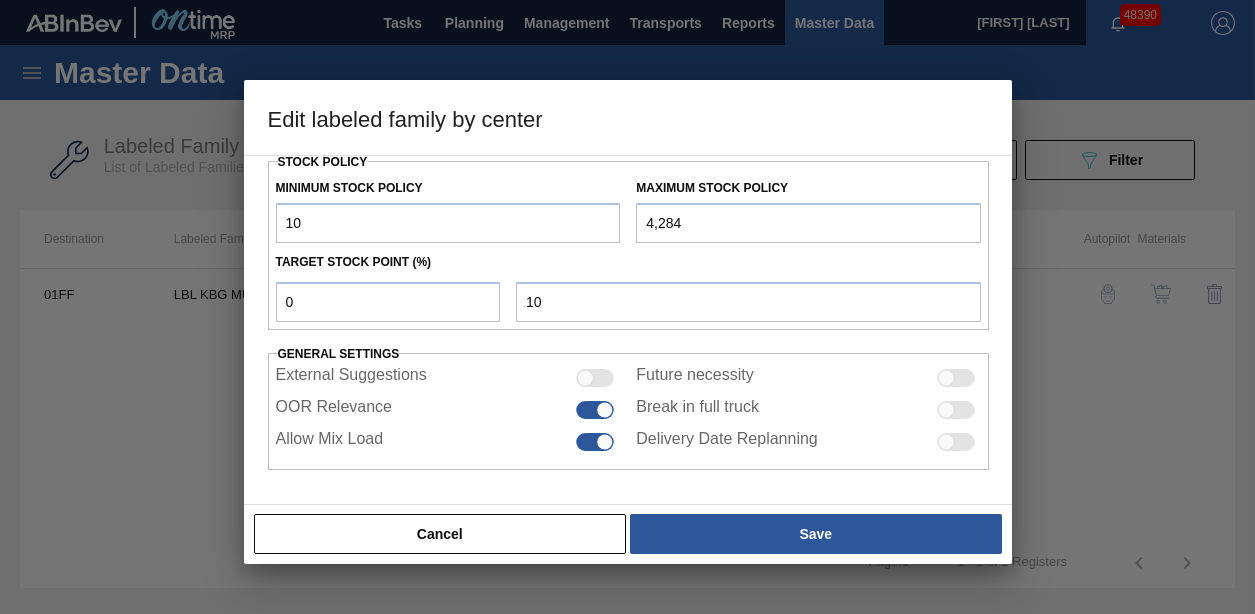 type on "100" 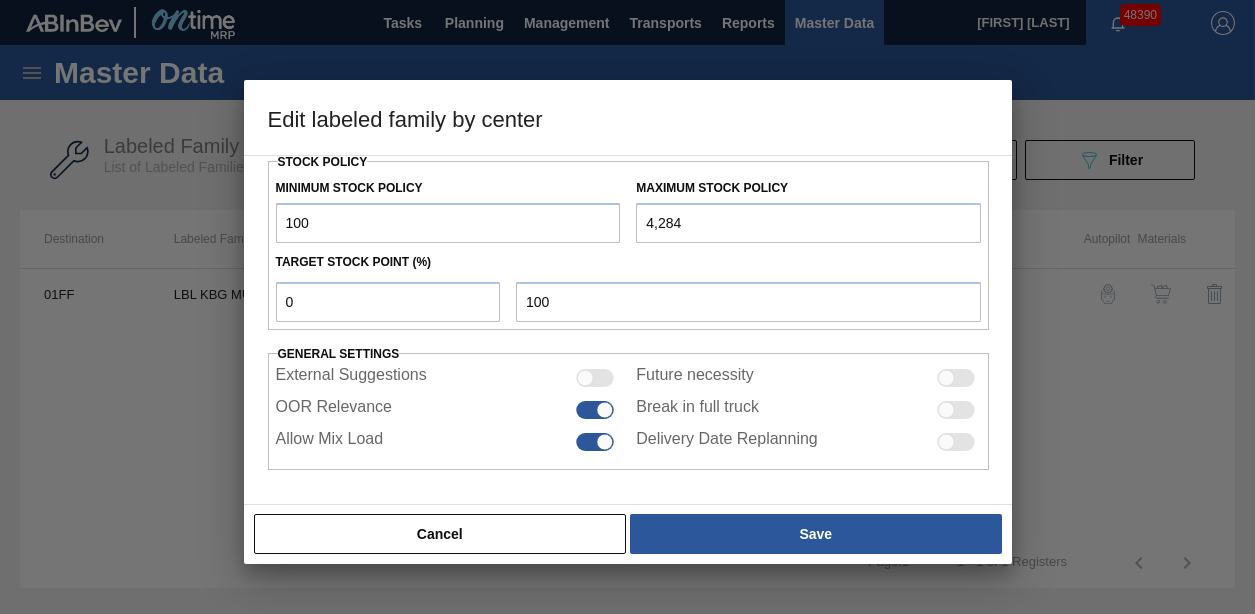 type on "1,000" 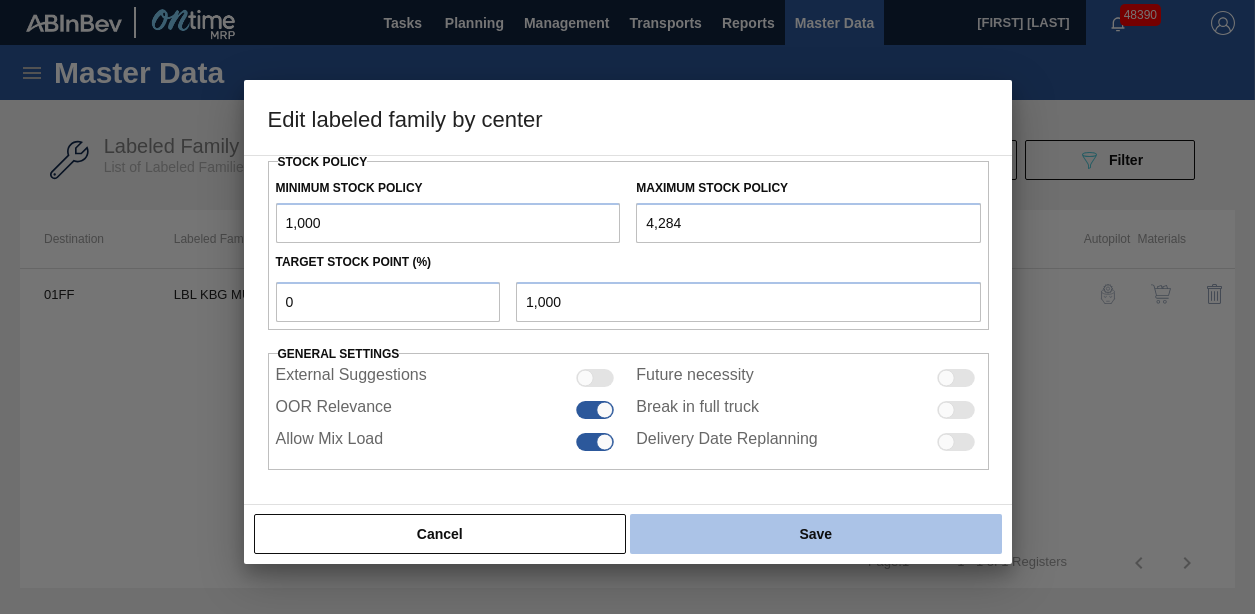 type on "1,000" 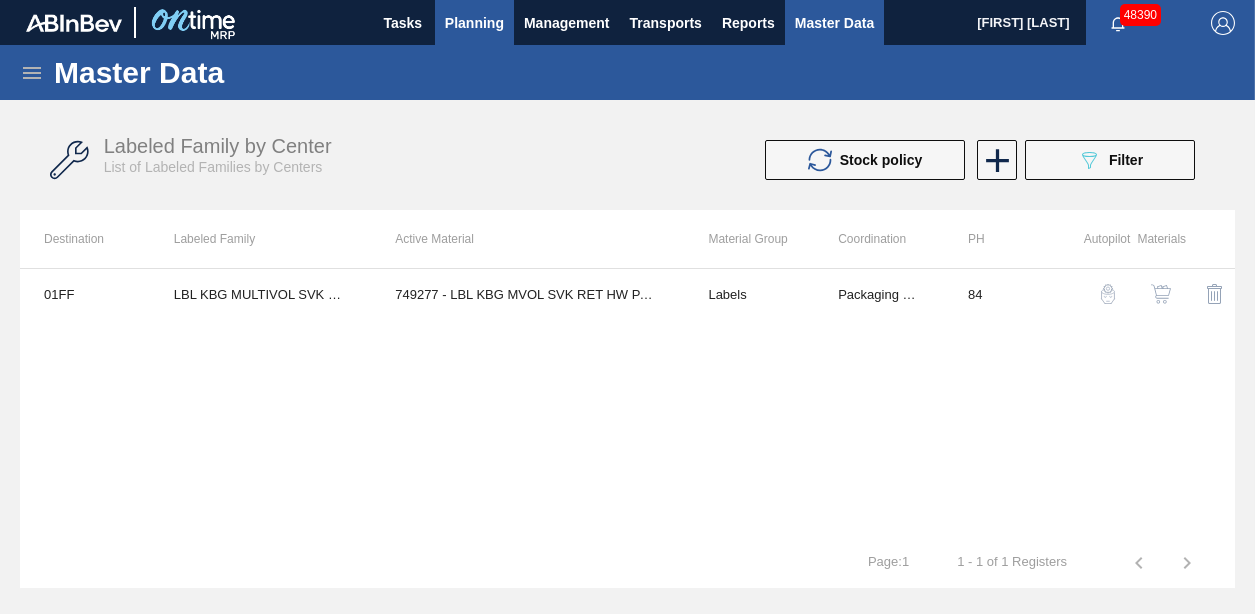 click on "Planning" at bounding box center [474, 23] 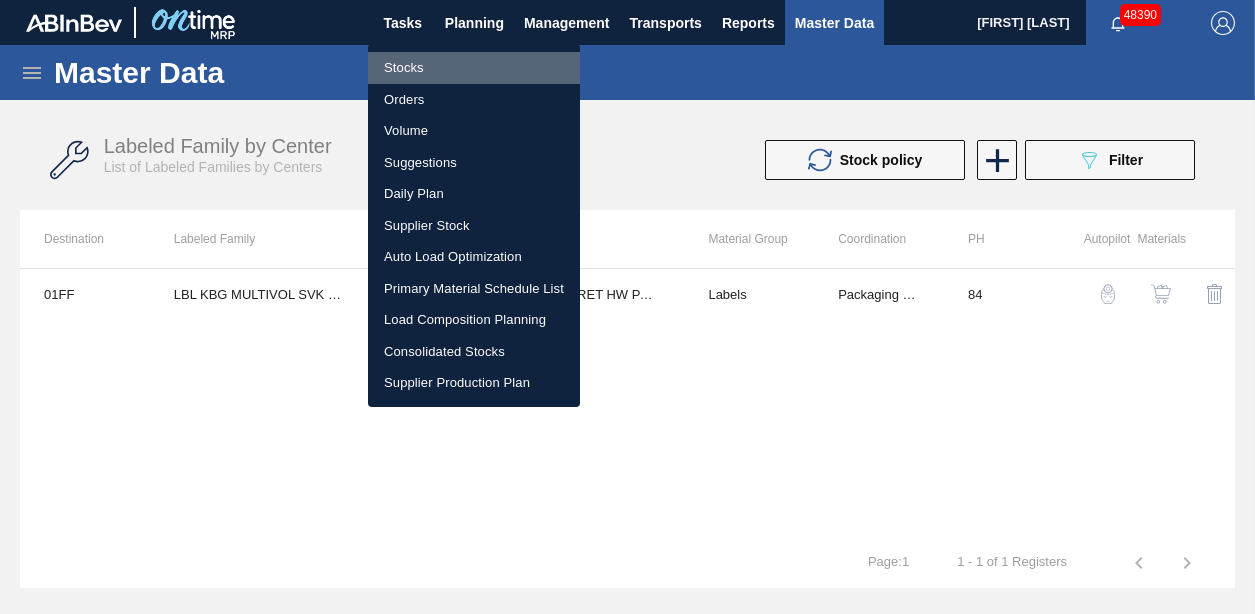 click on "Stocks" at bounding box center (474, 68) 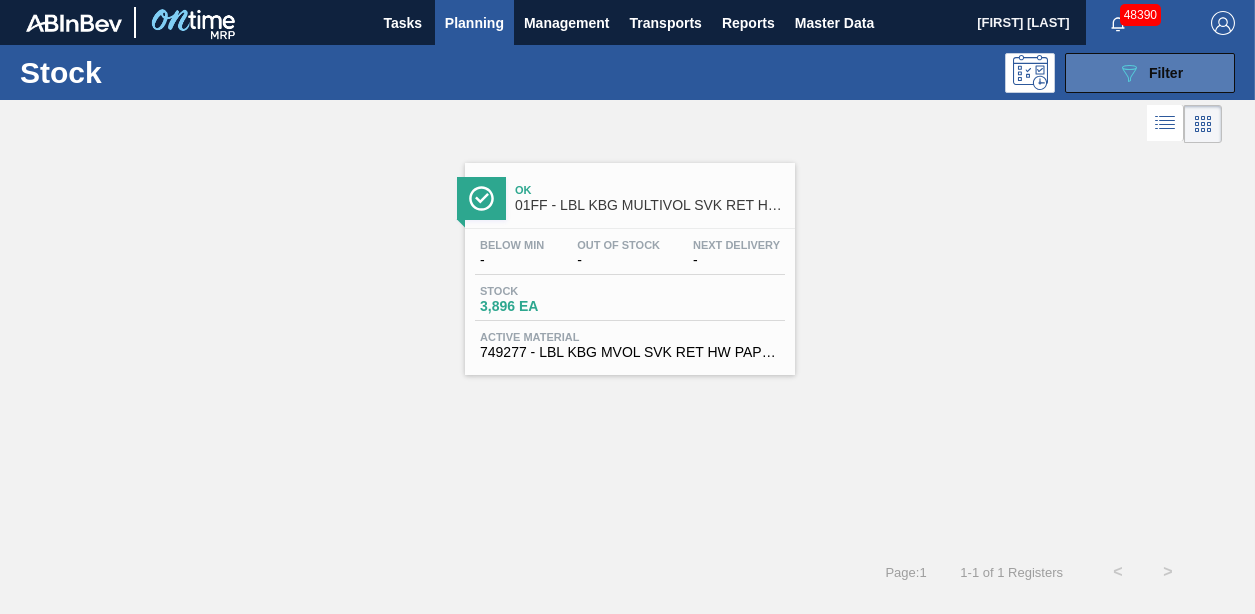 click on "089F7B8B-B2A5-4AFE-B5C0-19BA573D28AC Filter" at bounding box center (1150, 73) 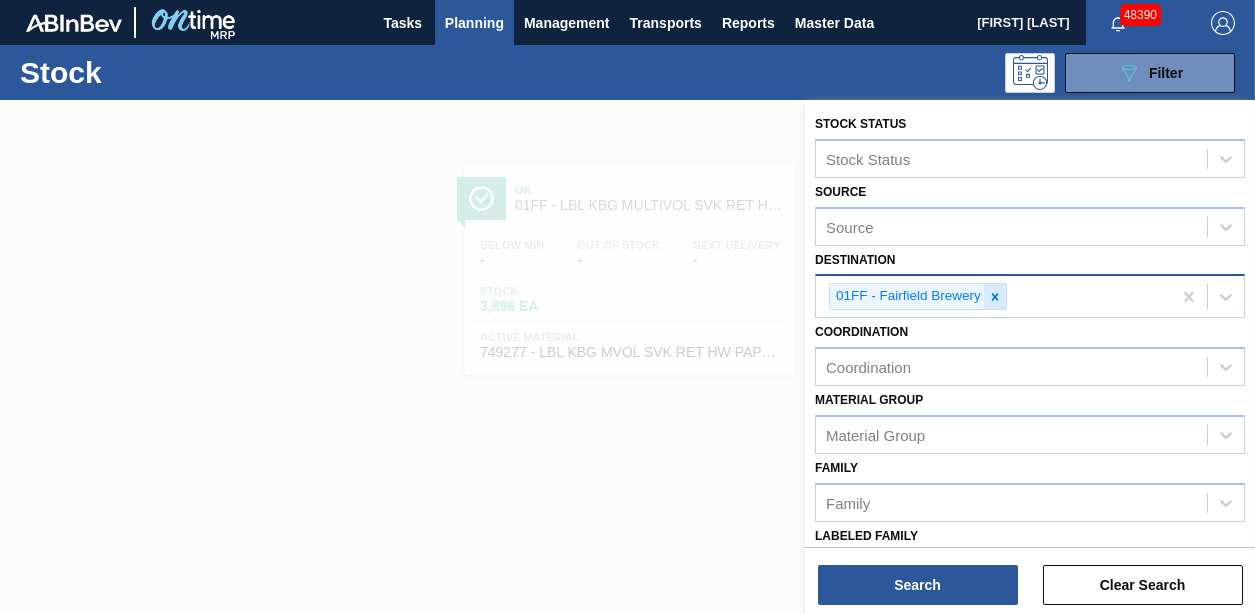 click 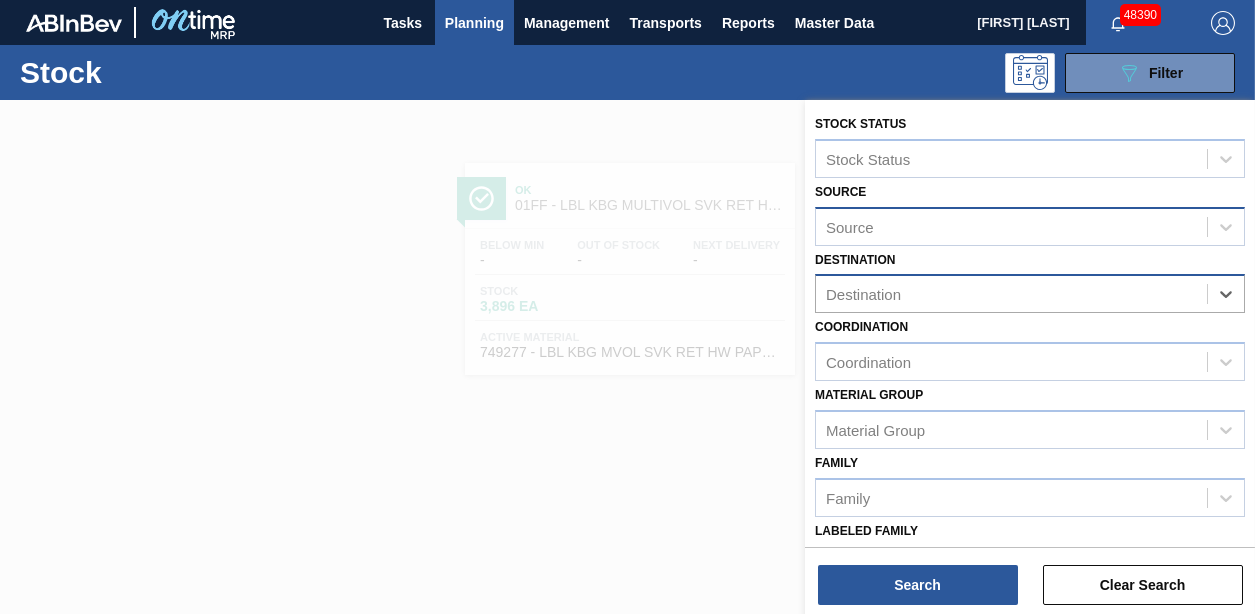 click on "Source" at bounding box center (850, 226) 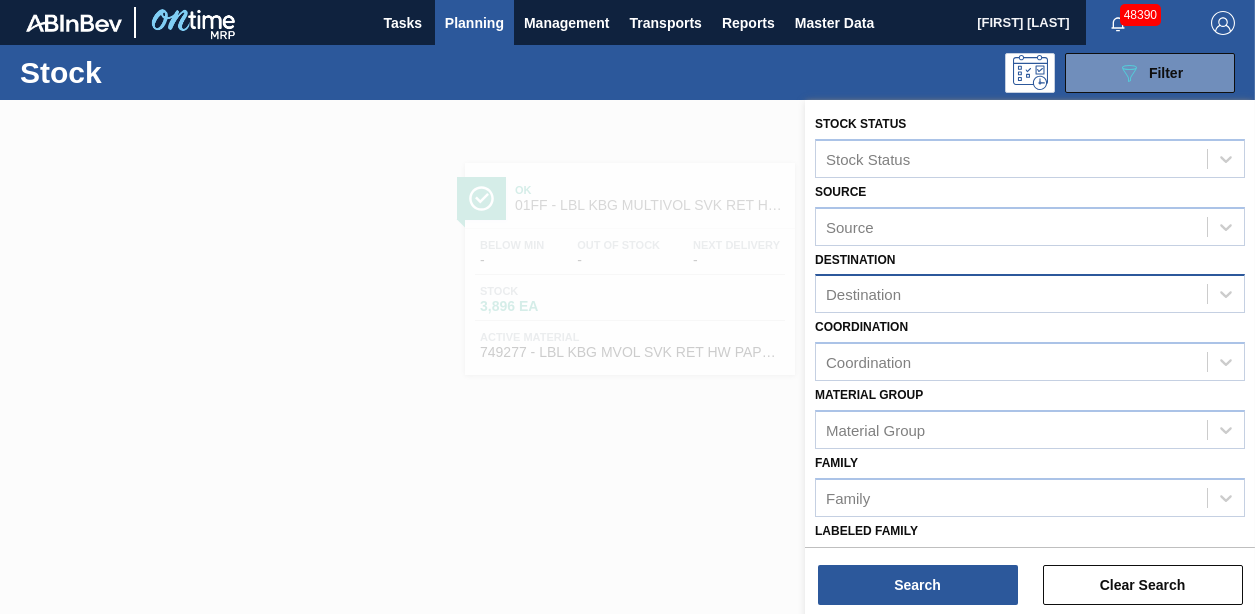 click at bounding box center [627, 407] 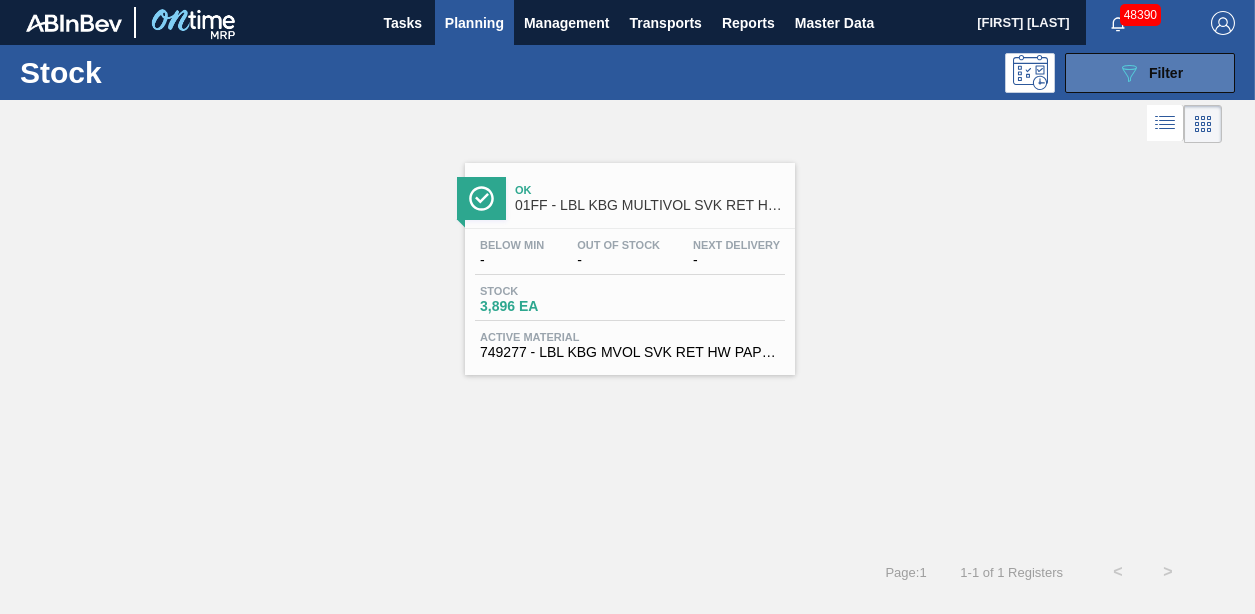click on "Filter" at bounding box center (1166, 73) 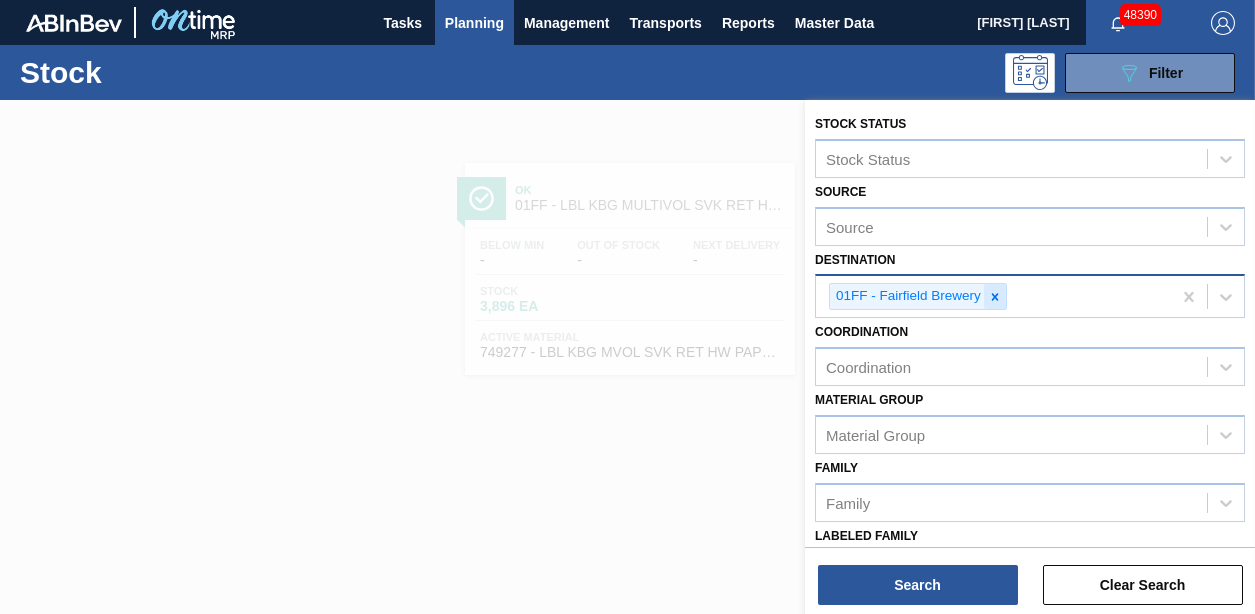 click 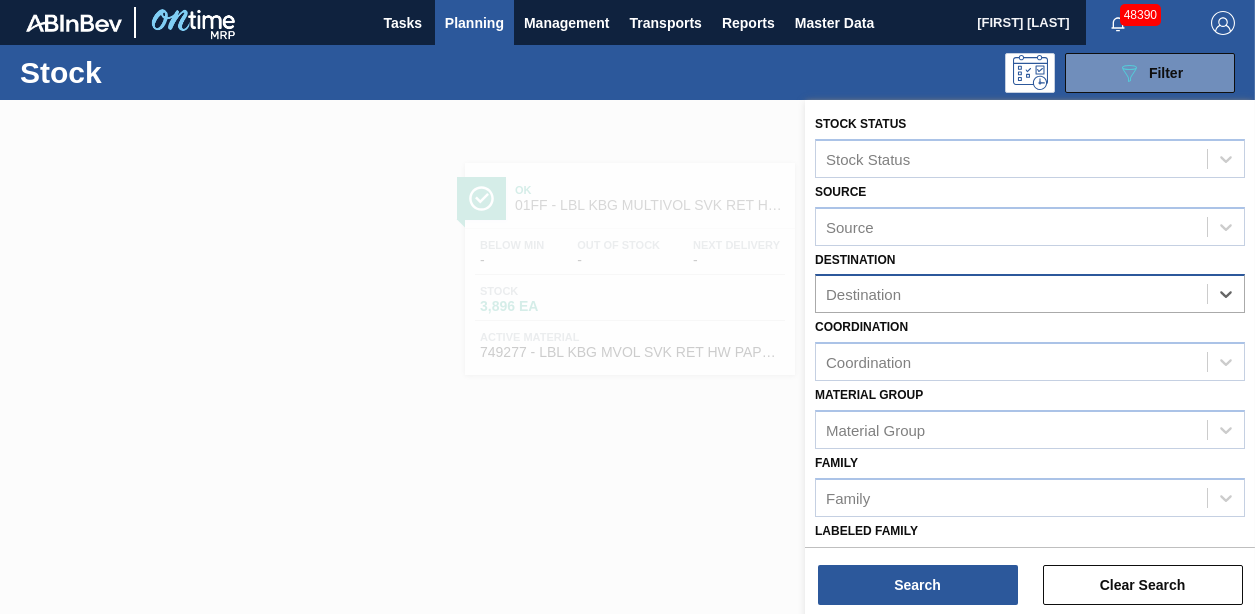click on "Destination" at bounding box center (1011, 294) 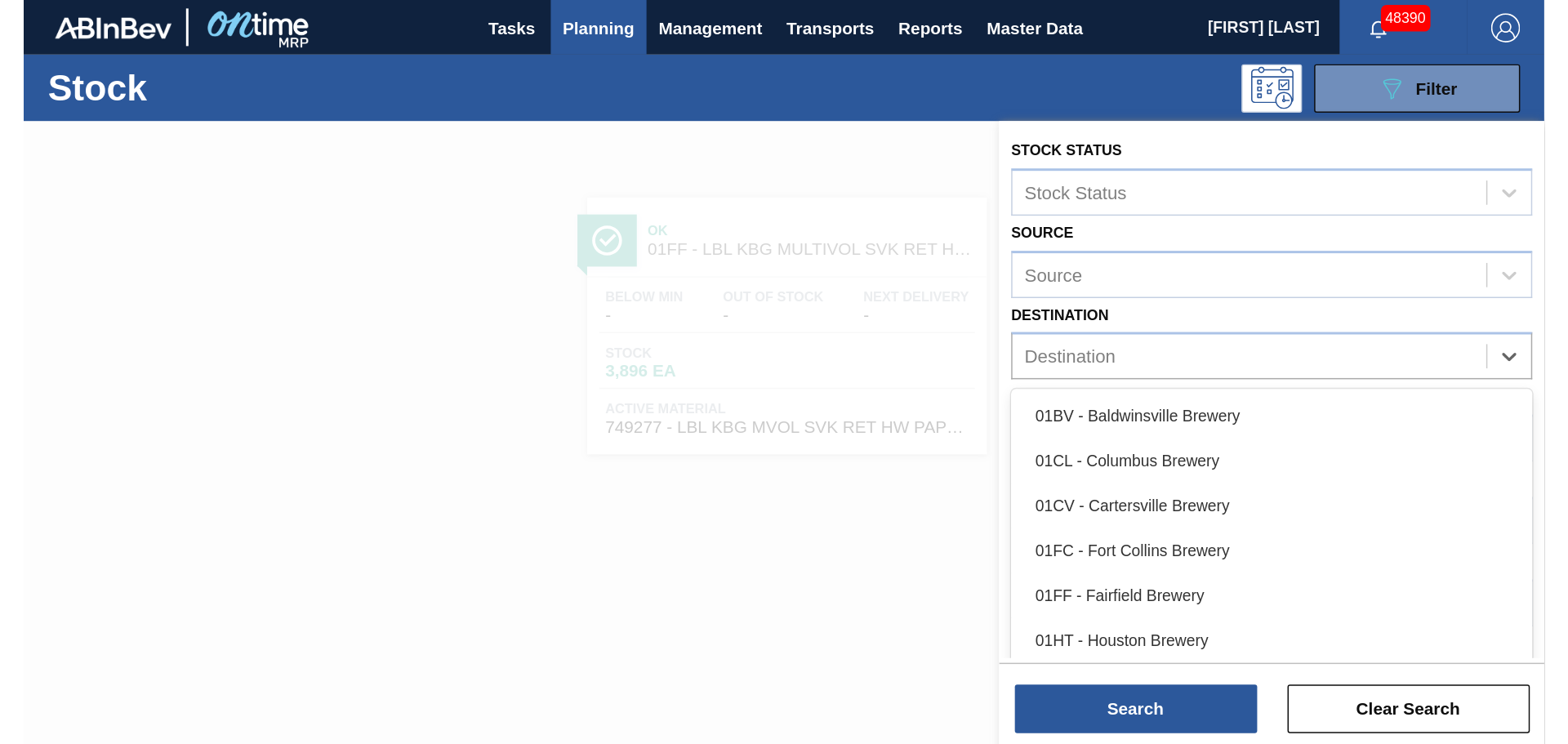 scroll, scrollTop: 136, scrollLeft: 0, axis: vertical 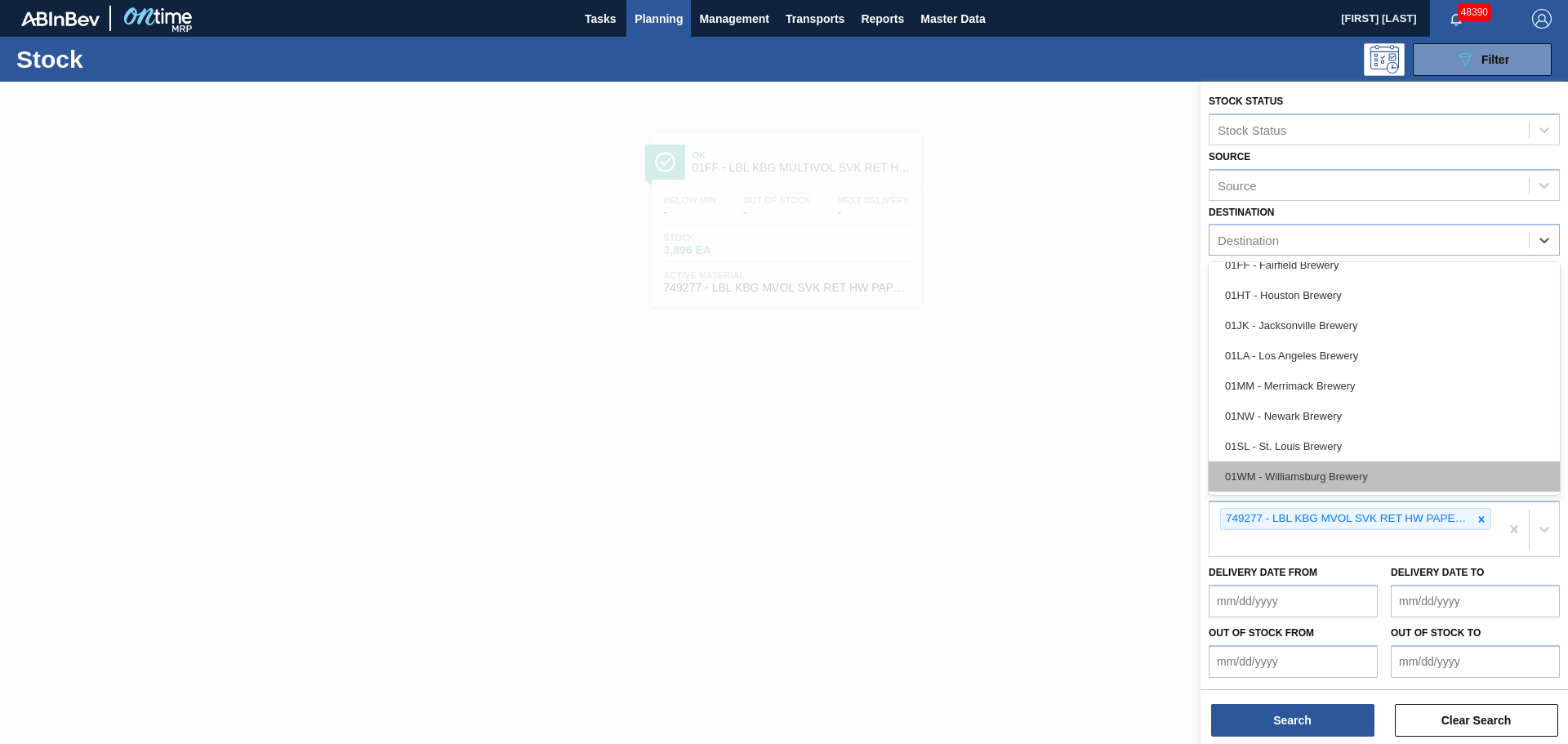 click on "01WM - Williamsburg Brewery" at bounding box center (1384, 476) 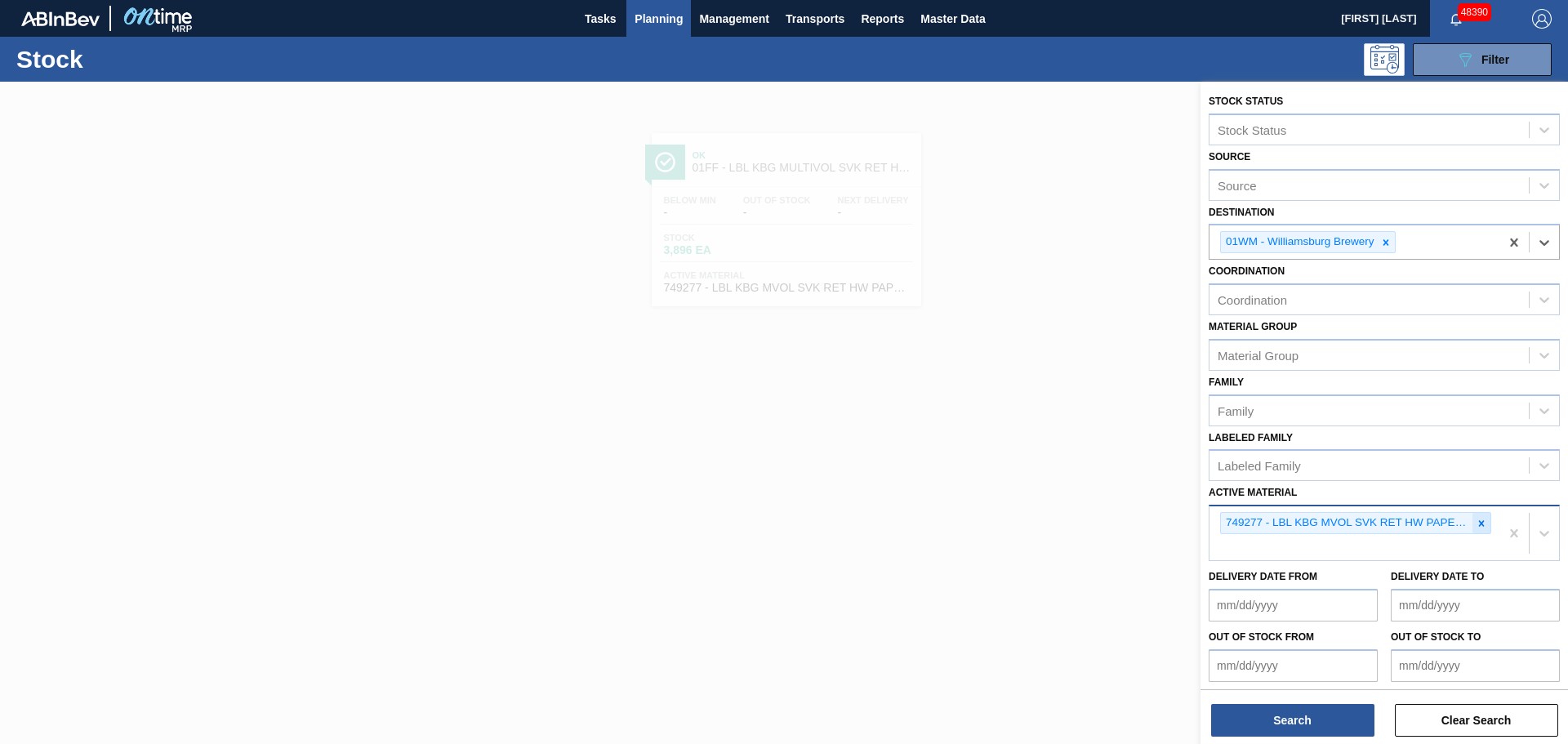 click 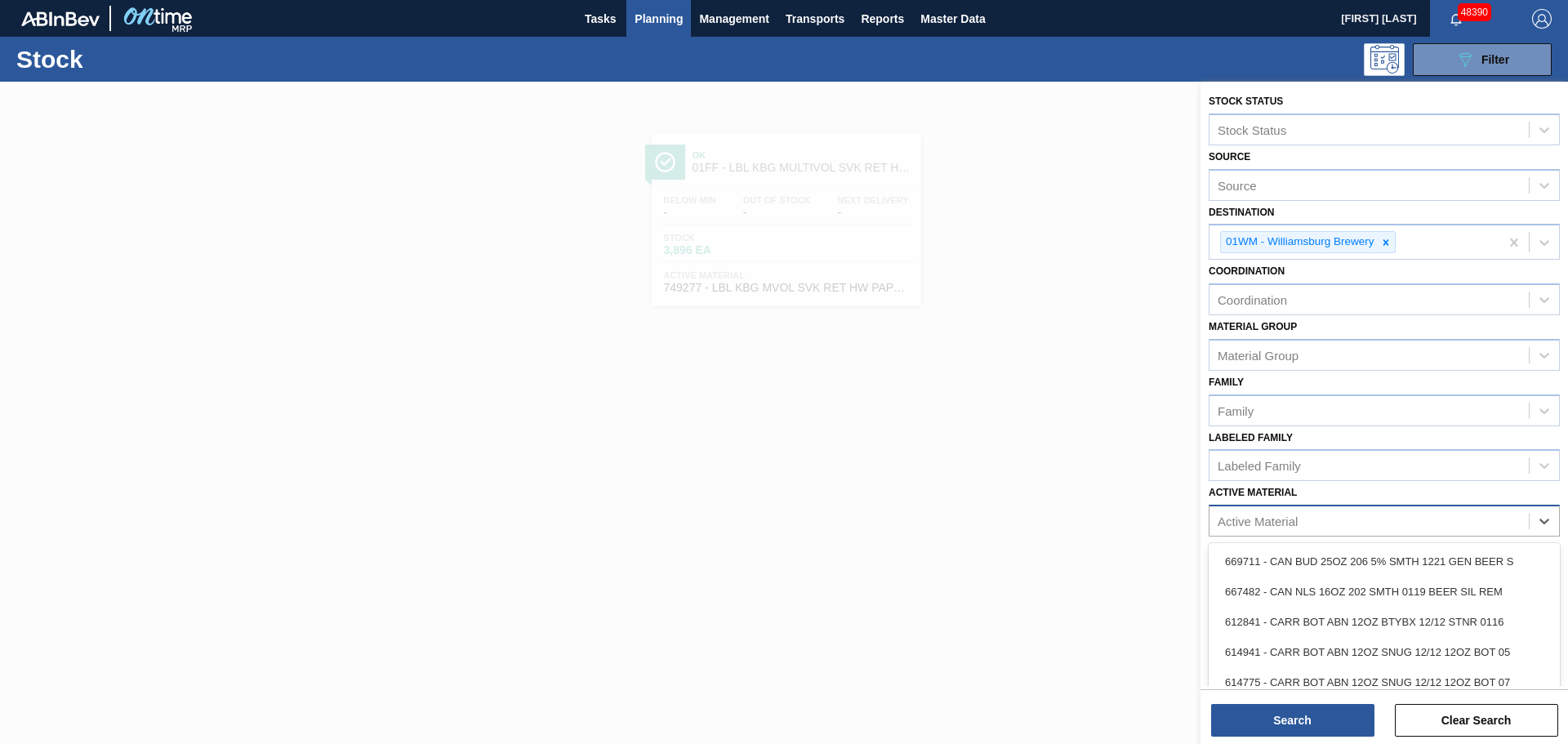 click on "Active Material" at bounding box center [1369, 521] 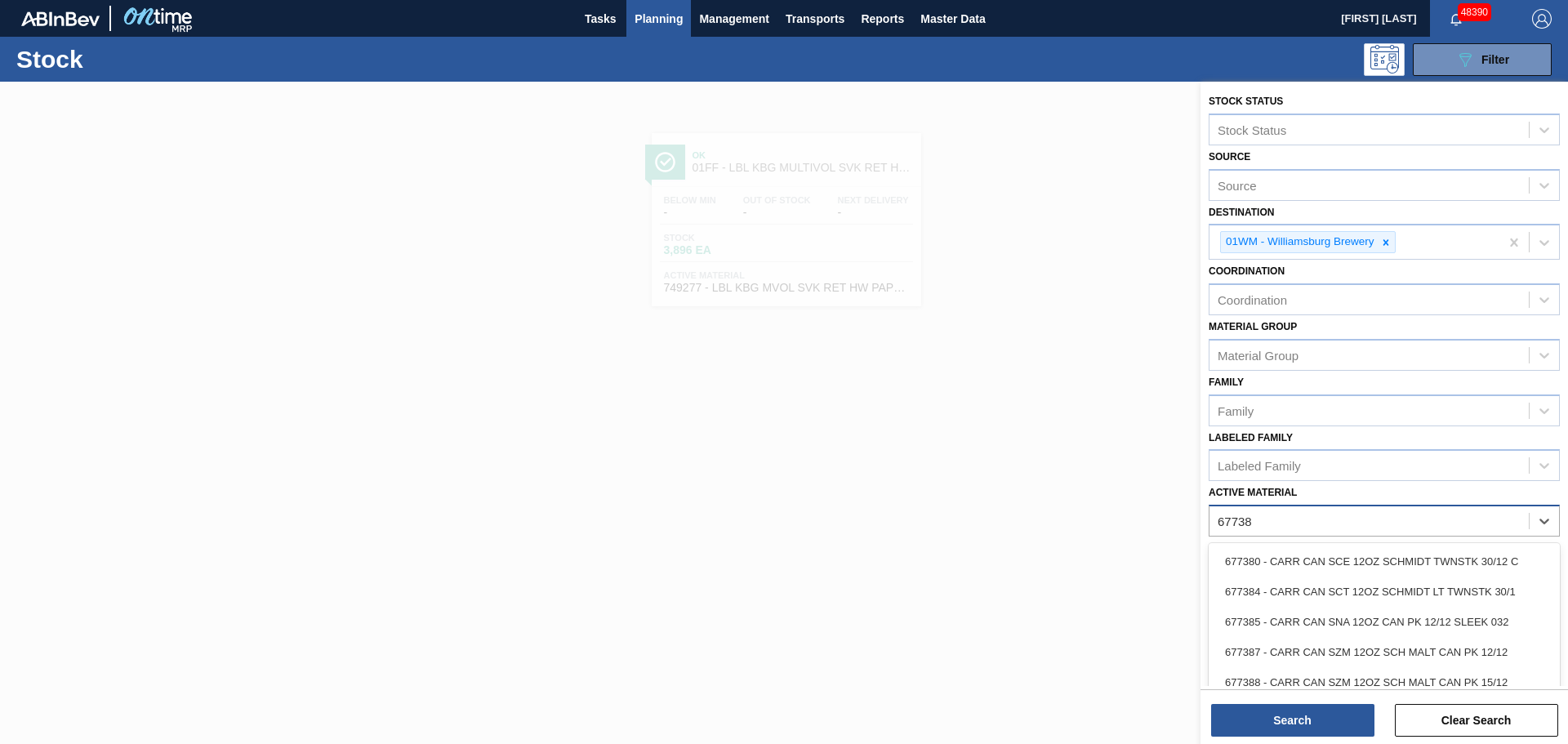 type on "677388" 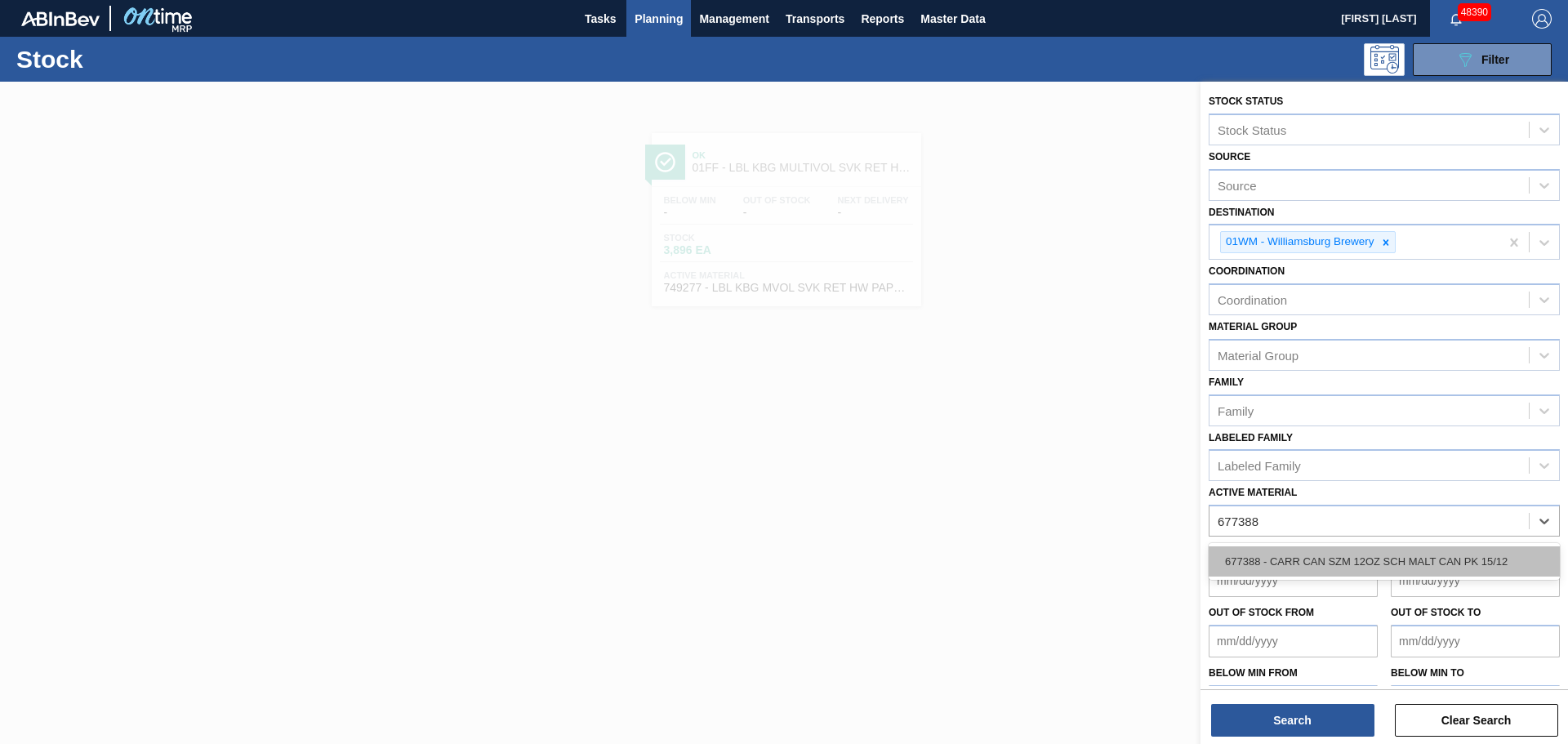 click on "677388 - CARR CAN SZM 12OZ SCH MALT CAN PK 15/12" at bounding box center (1384, 561) 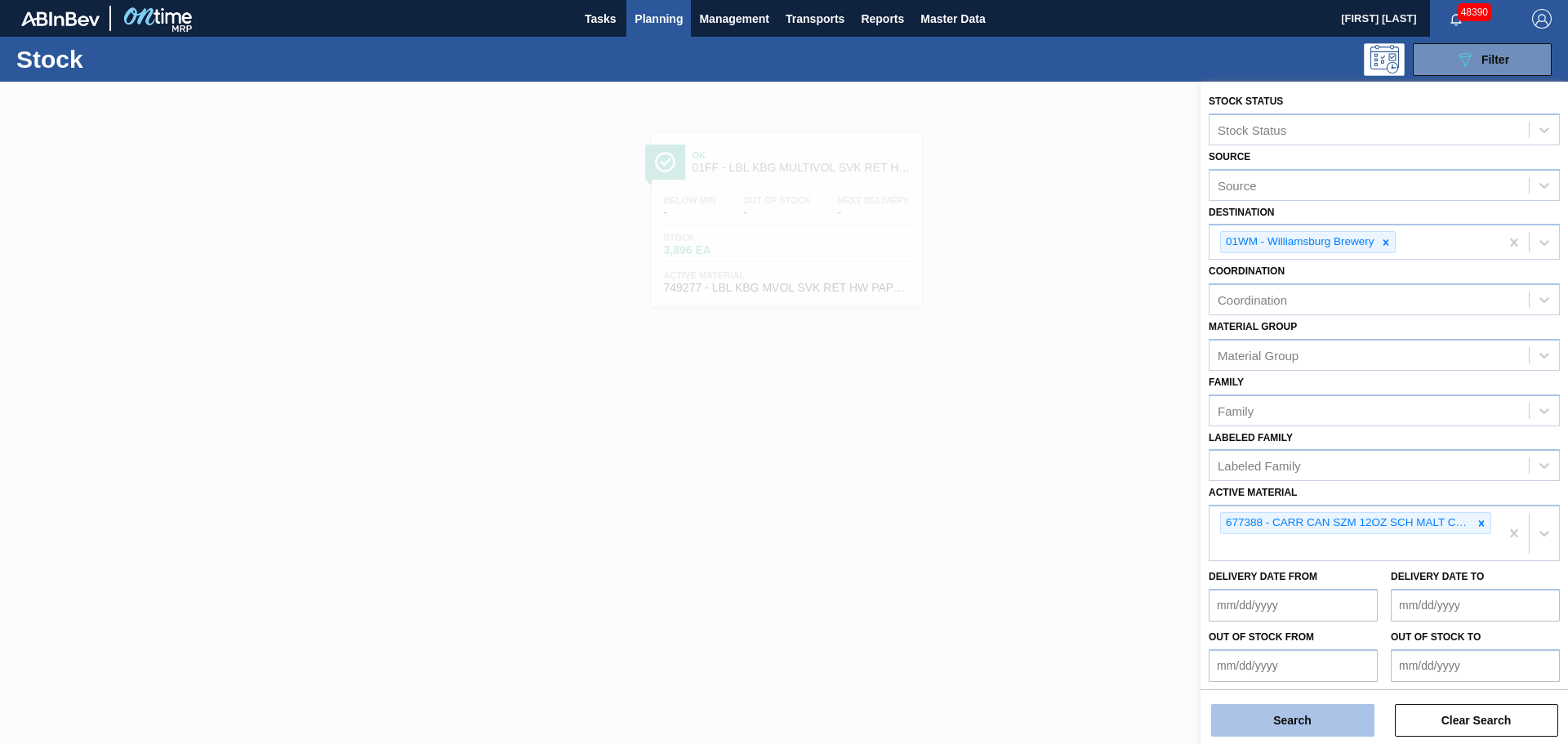 click on "Search" at bounding box center (1293, 720) 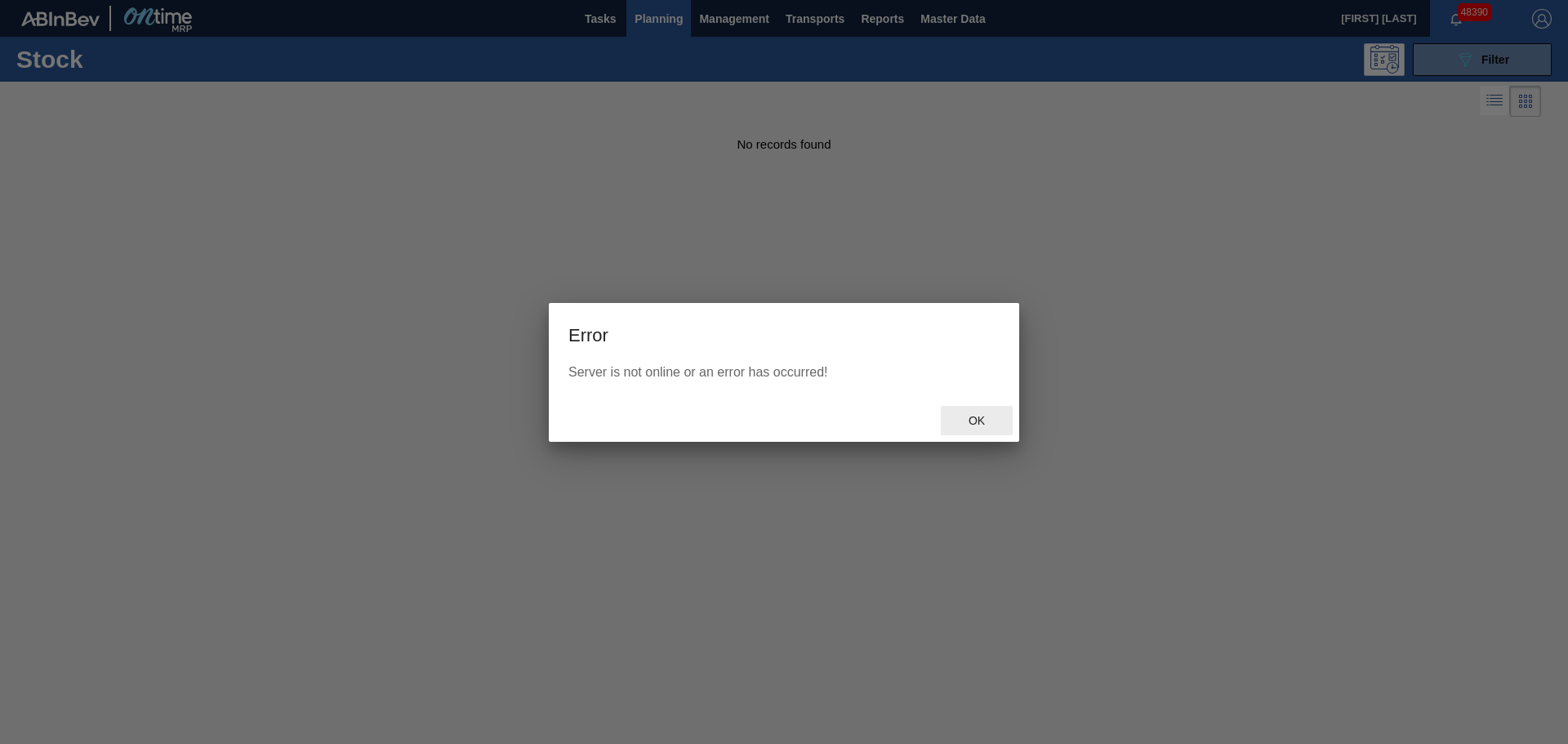 click on "Ok" at bounding box center (977, 421) 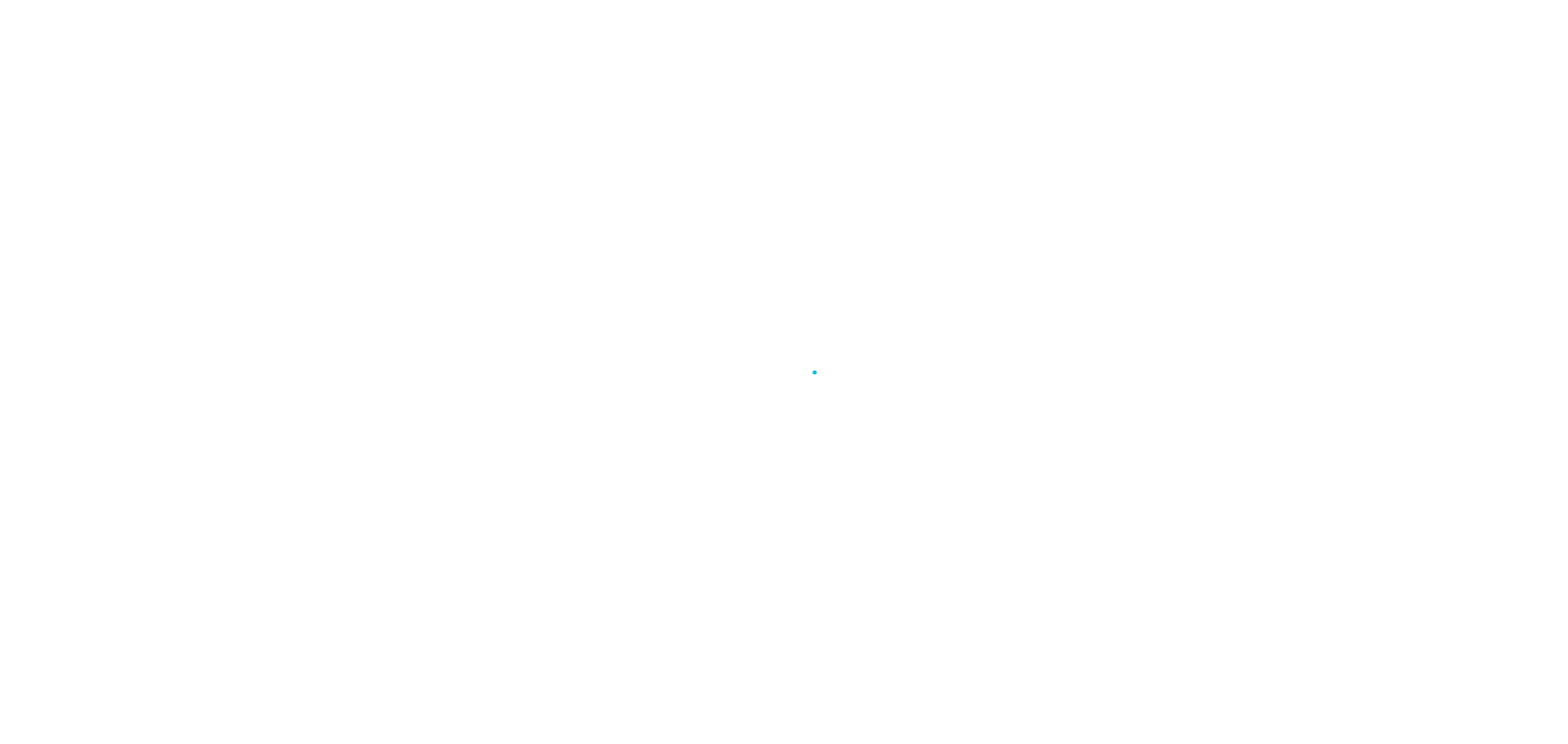 scroll, scrollTop: 0, scrollLeft: 0, axis: both 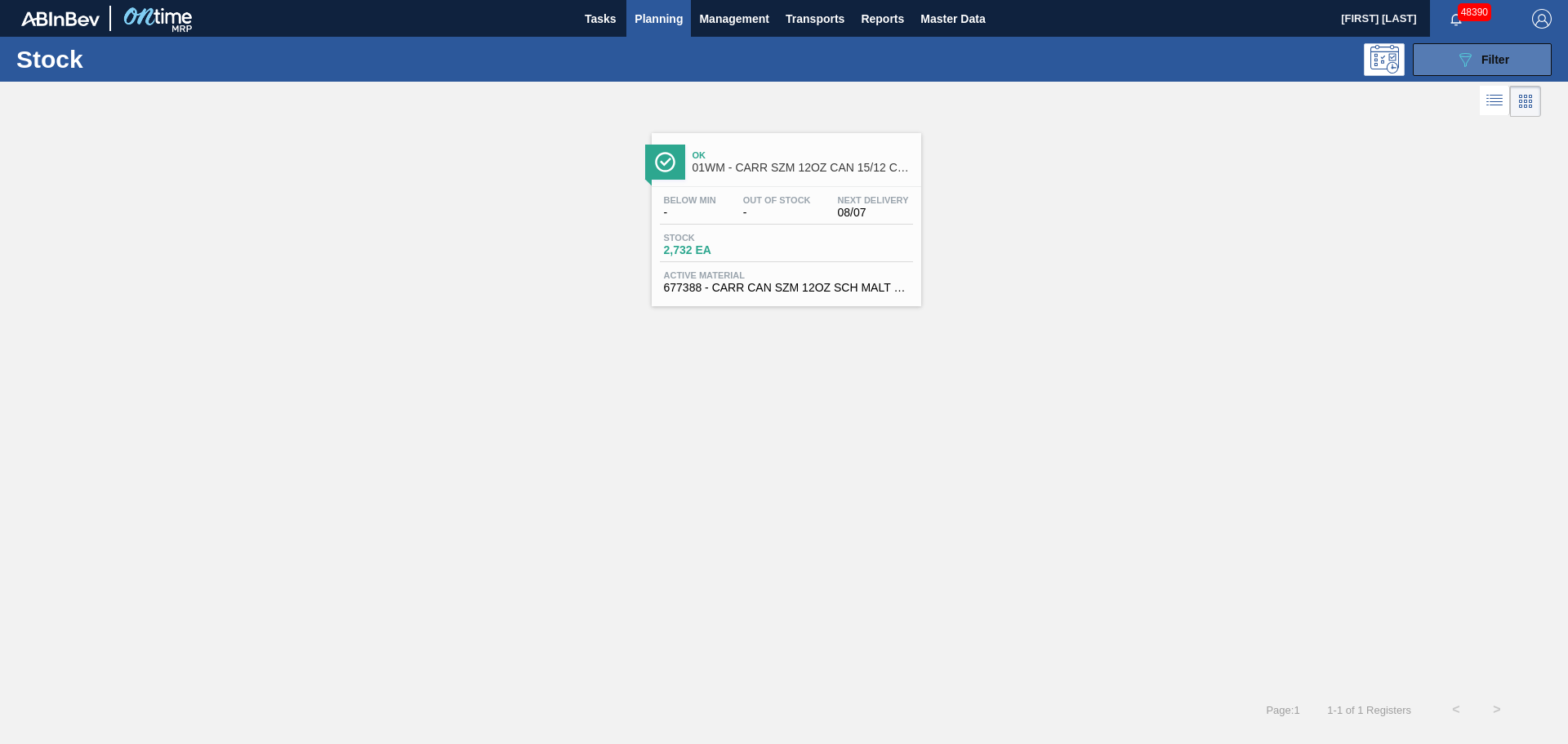 click on "089F7B8B-B2A5-4AFE-B5C0-19BA573D28AC" 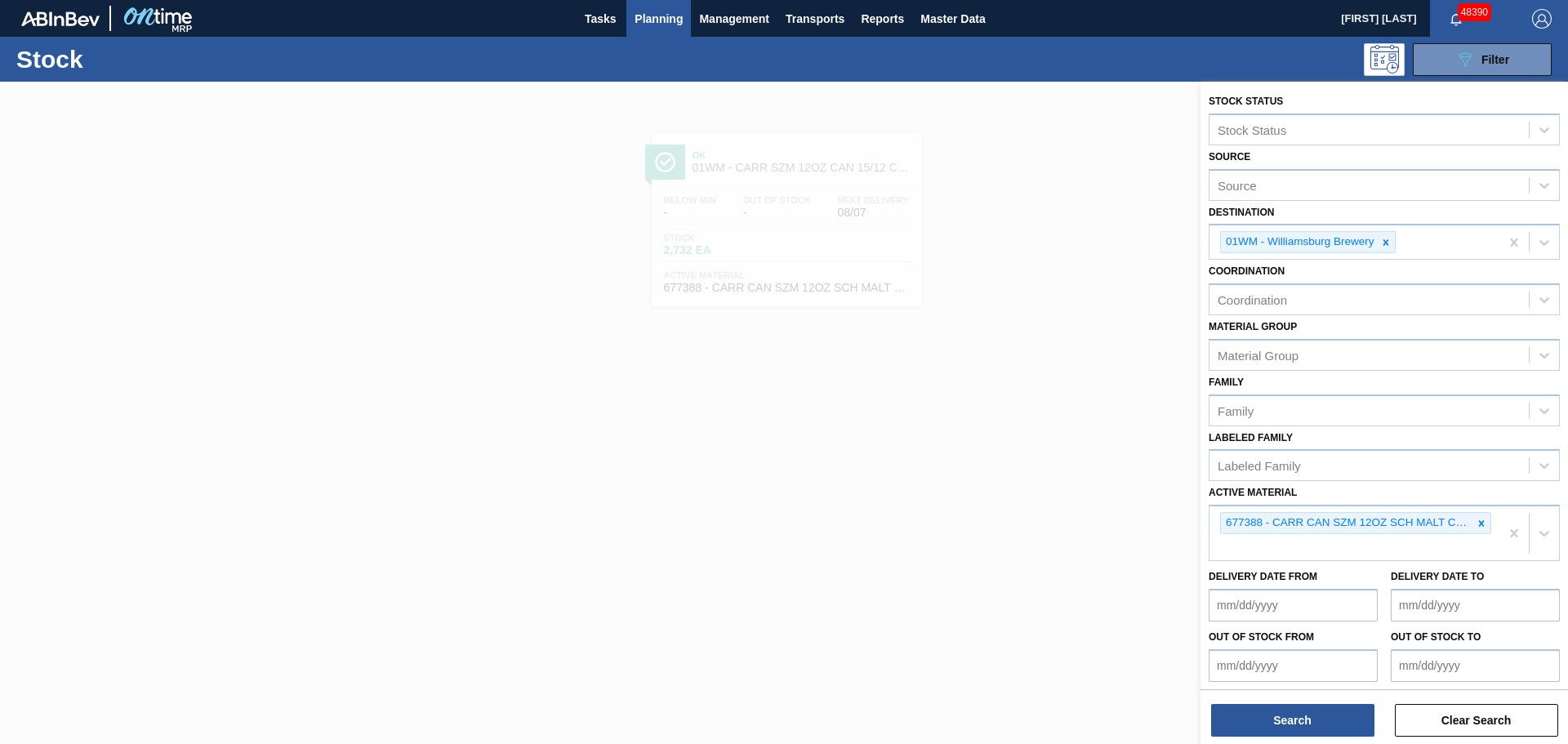 click at bounding box center [784, 453] 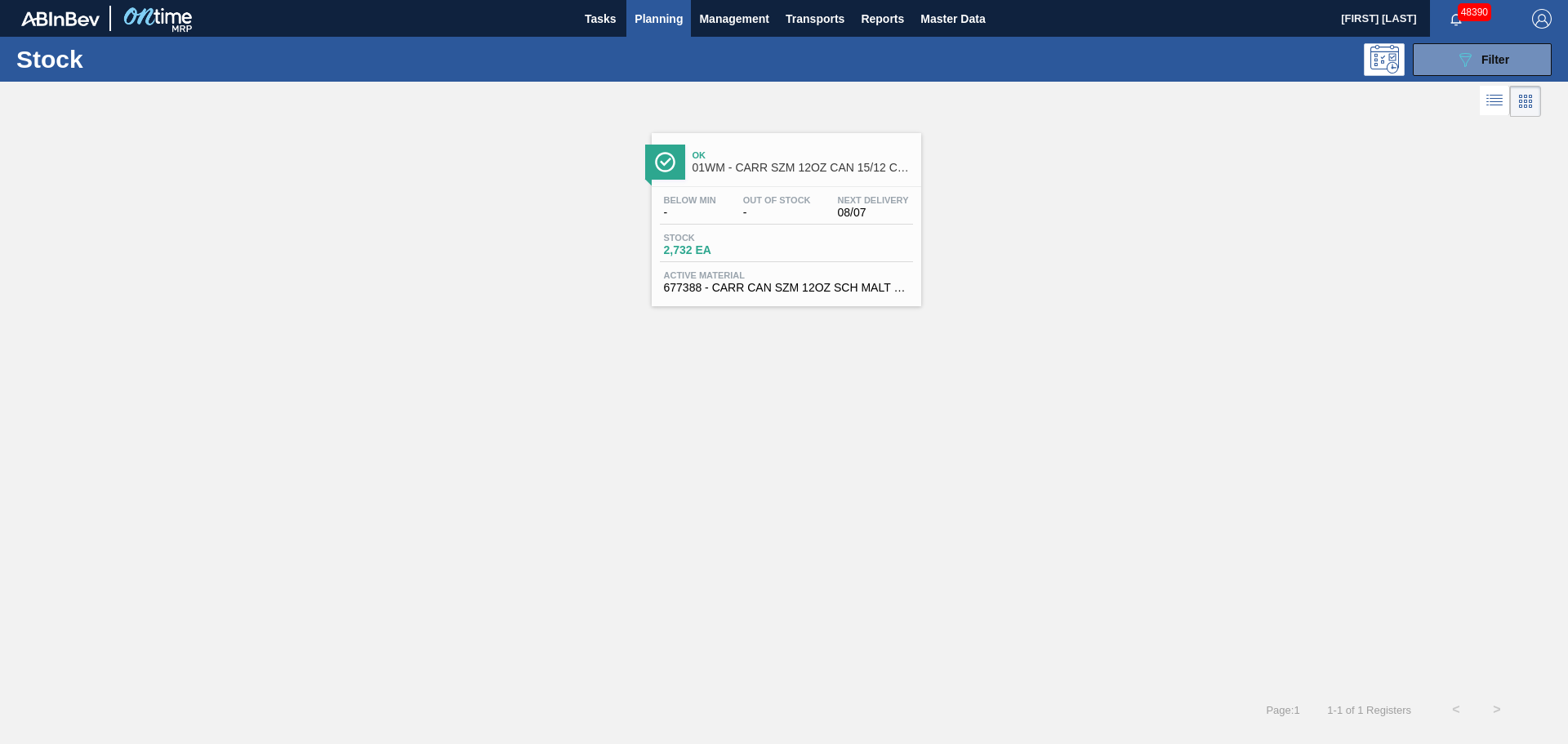 click on "Stock 2,732 EA" at bounding box center (786, 247) 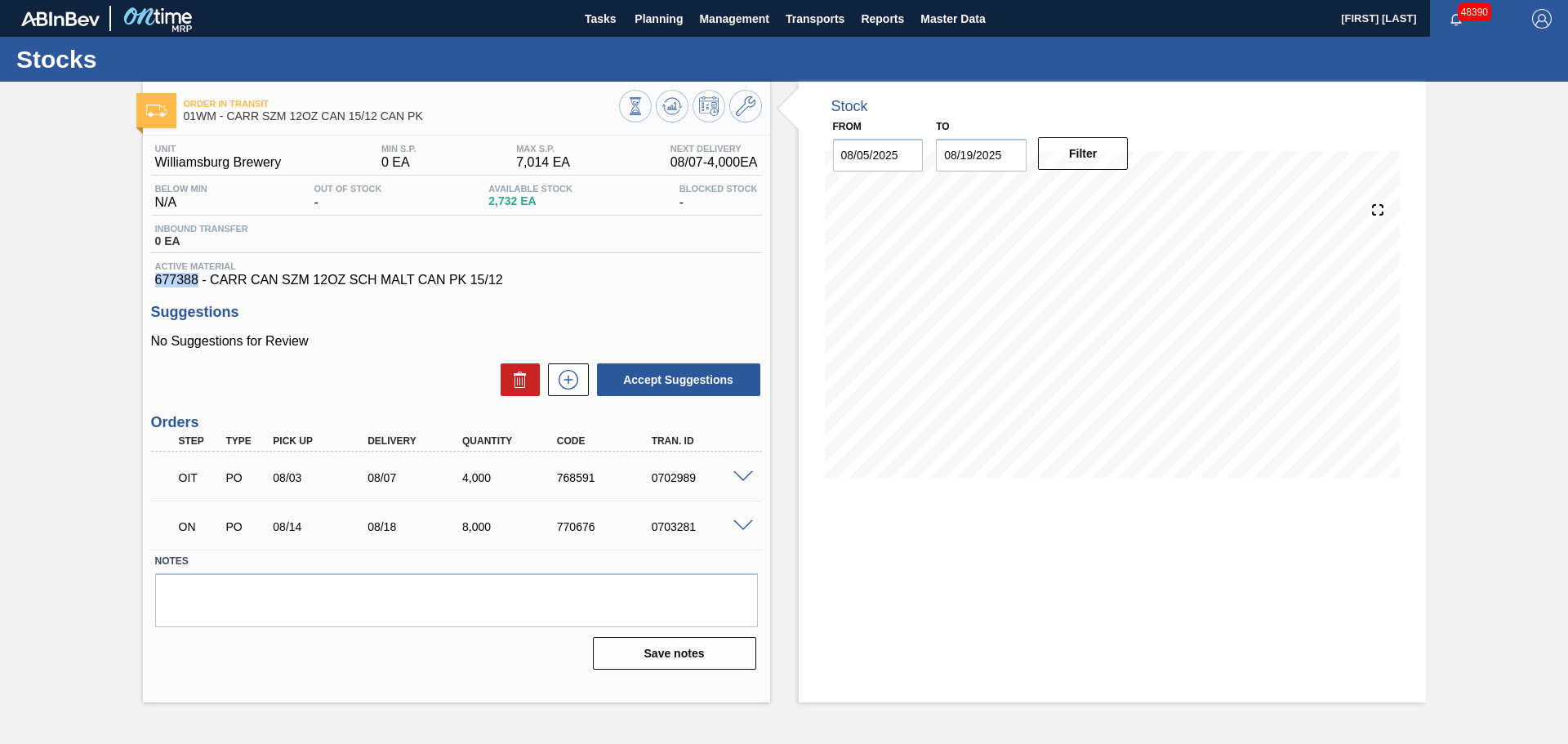 drag, startPoint x: 197, startPoint y: 281, endPoint x: 156, endPoint y: 281, distance: 41 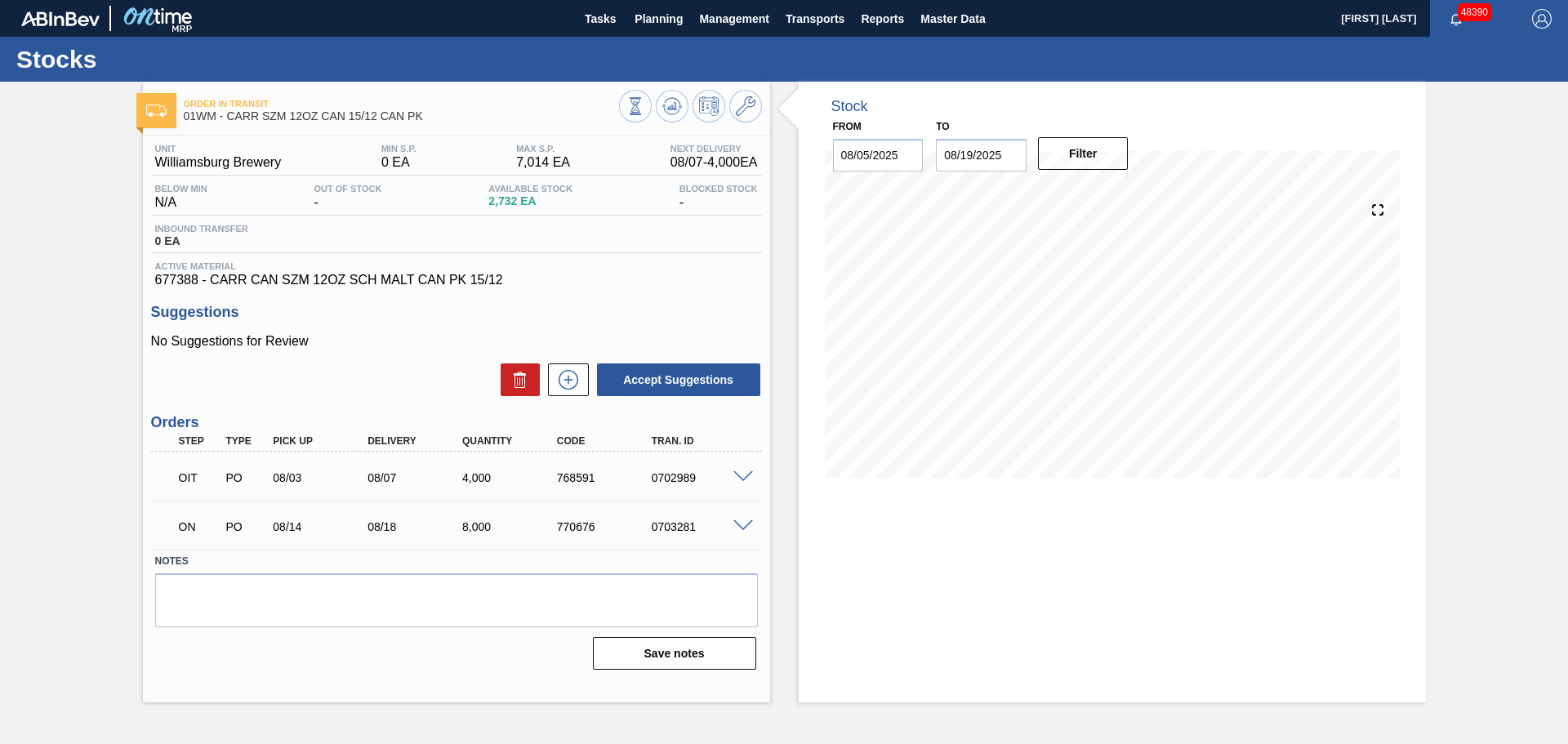 click on "08/19/2025" at bounding box center (981, 155) 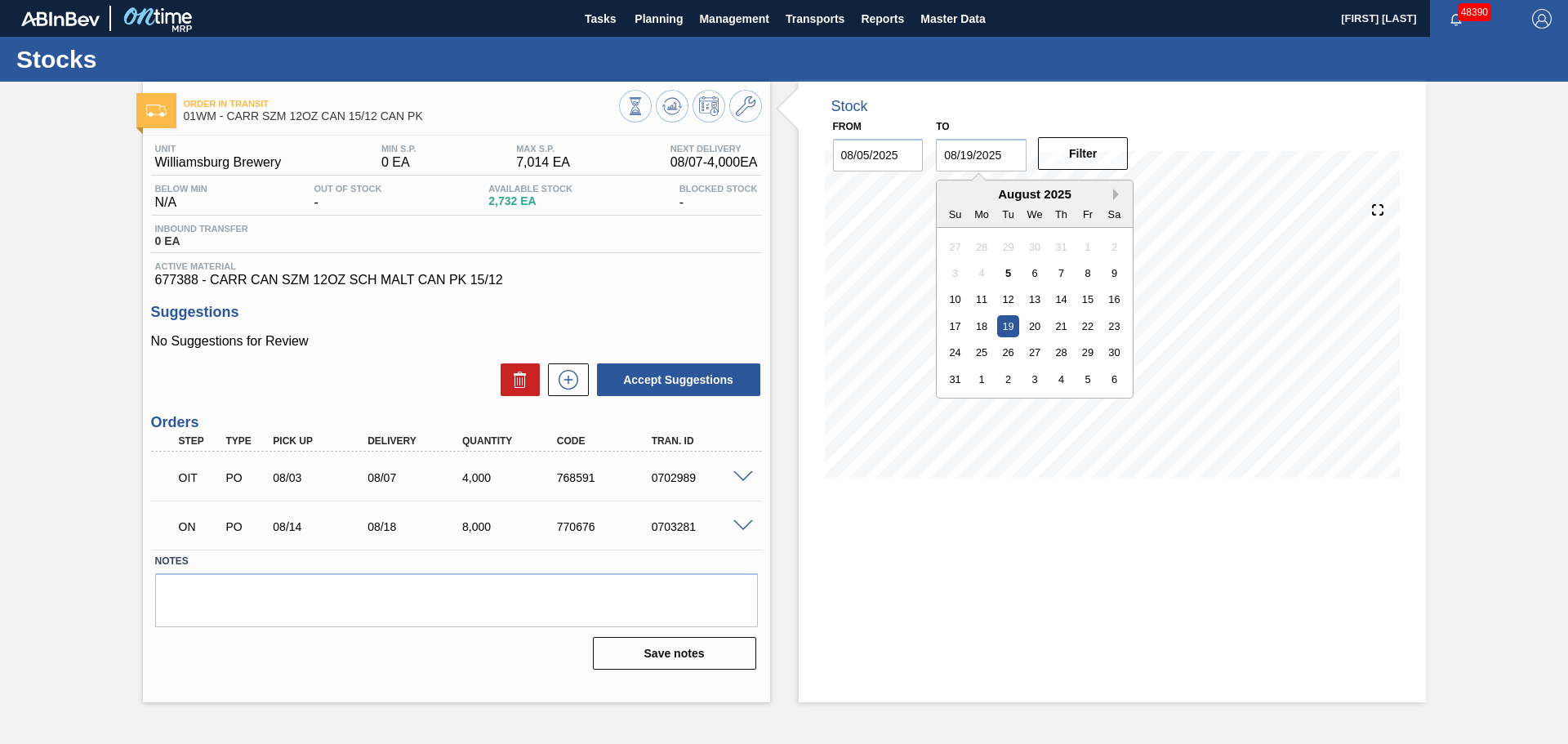 click on "Next Month" at bounding box center (1119, 194) 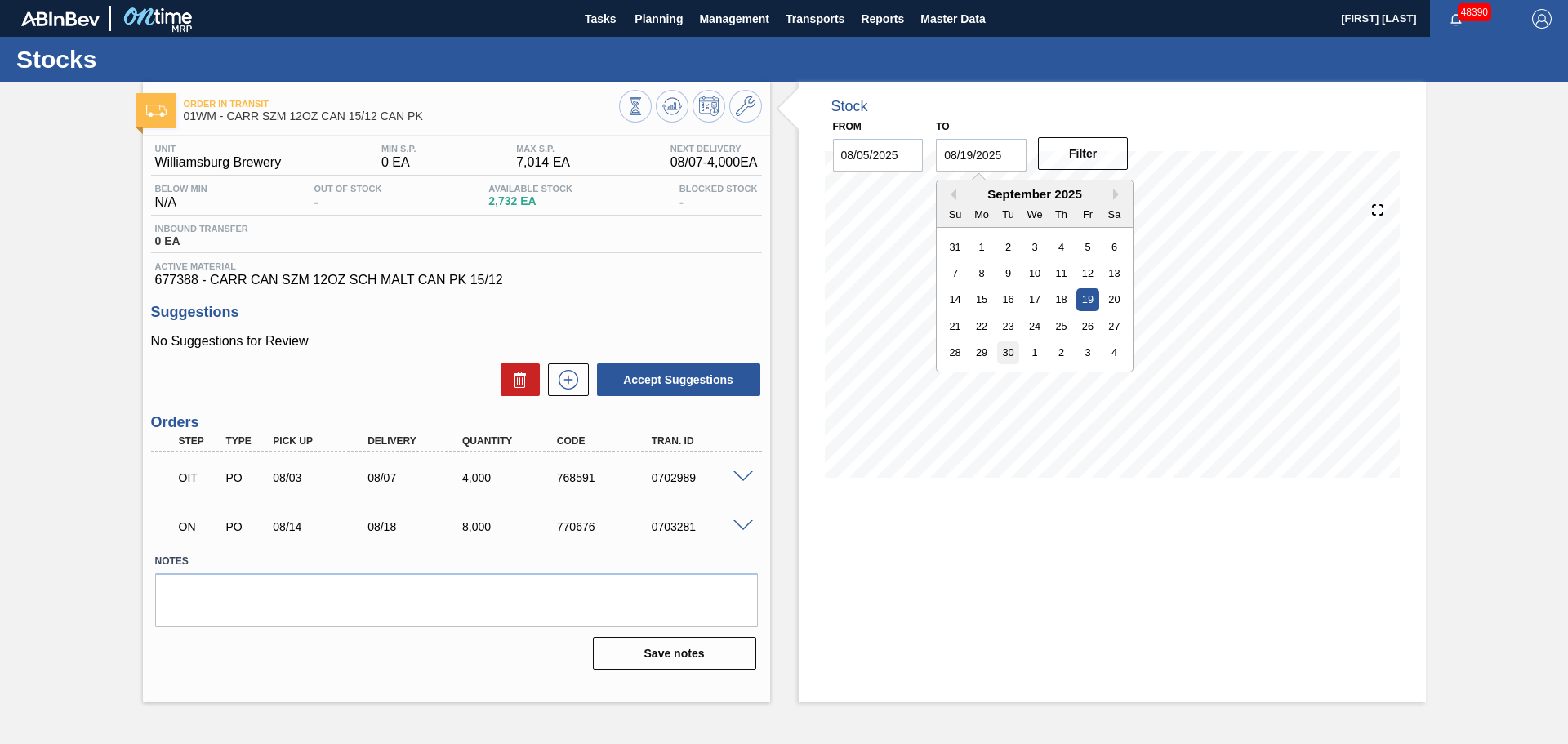 click on "30" at bounding box center [1008, 352] 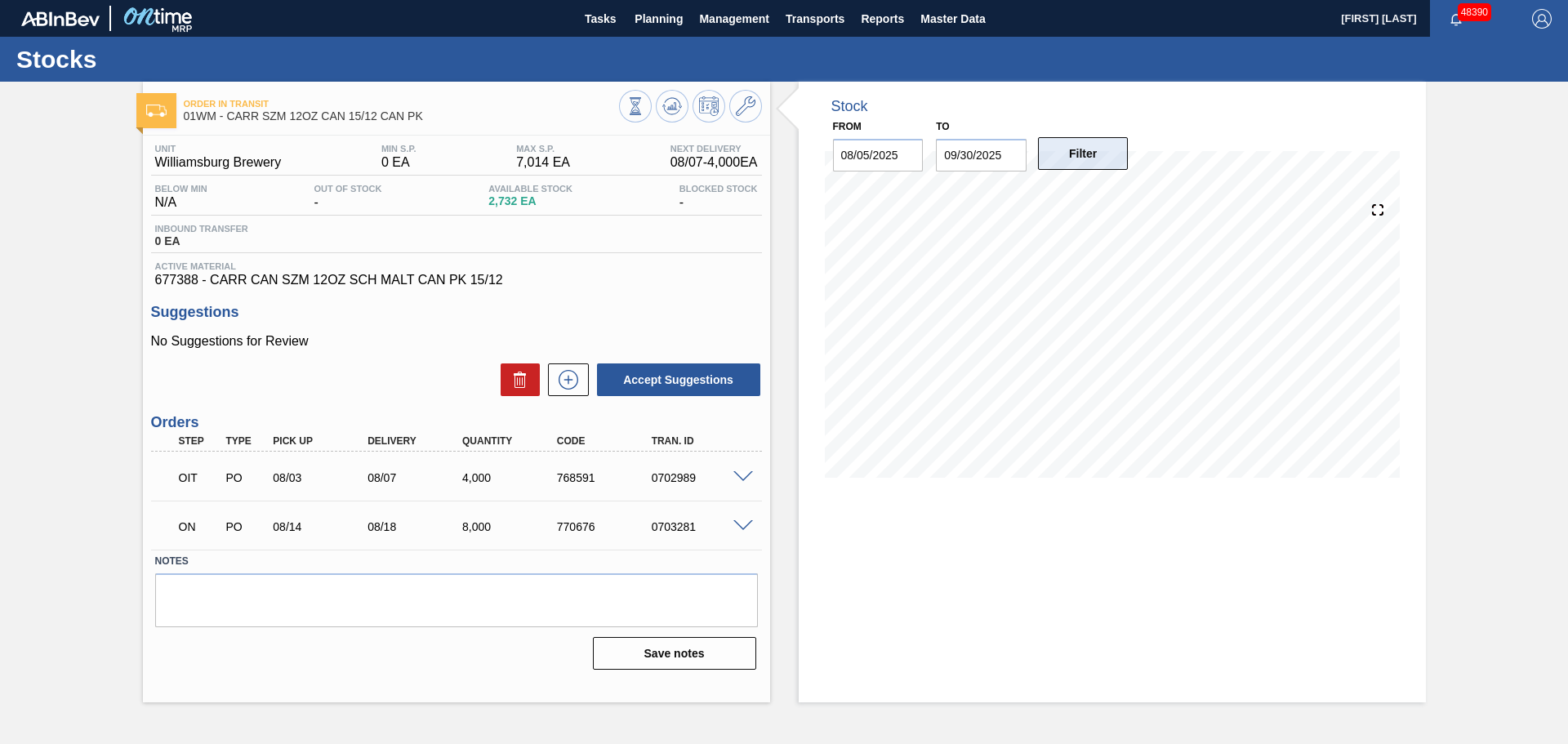 click on "Filter" at bounding box center [1083, 154] 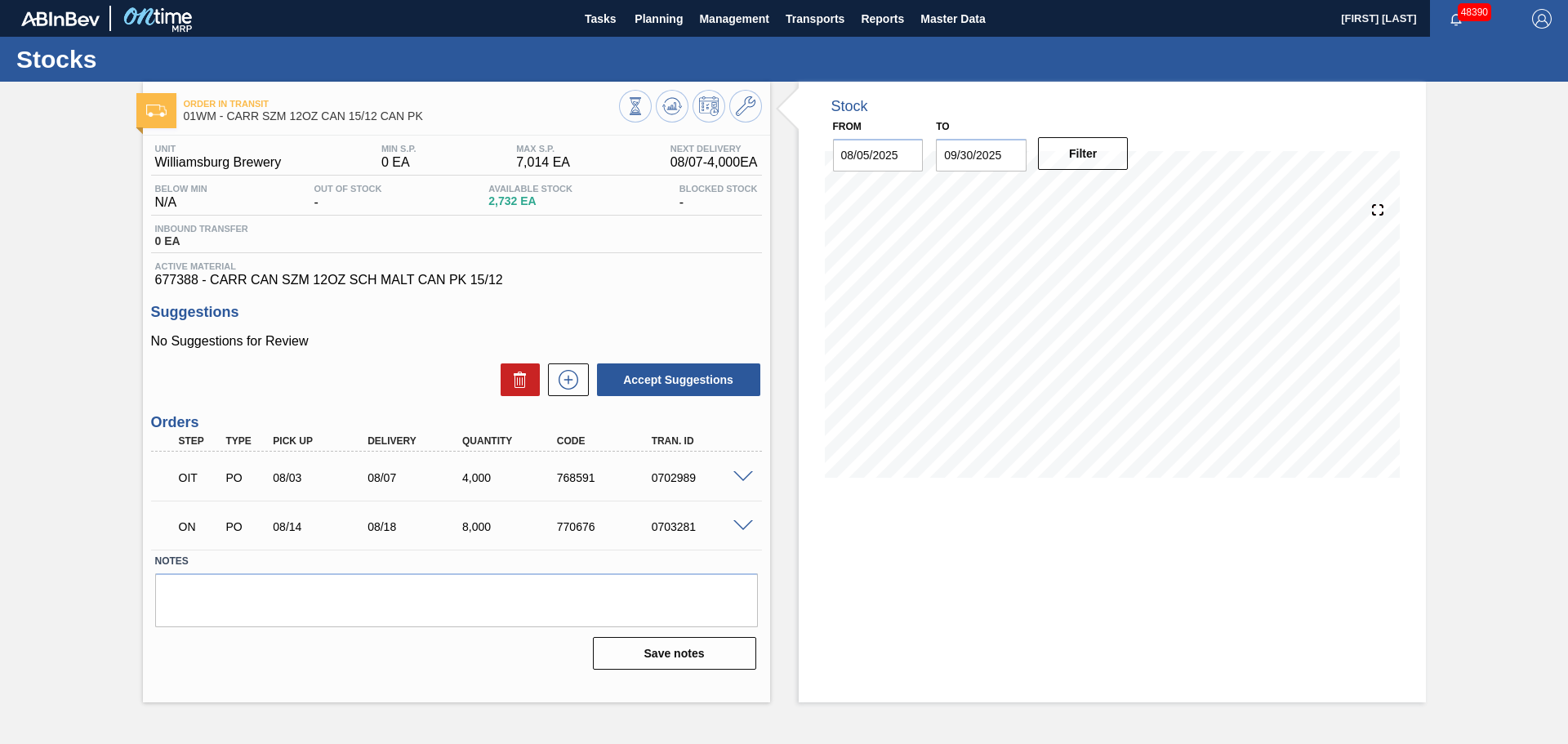 click on "7,014   EA" at bounding box center (543, 163) 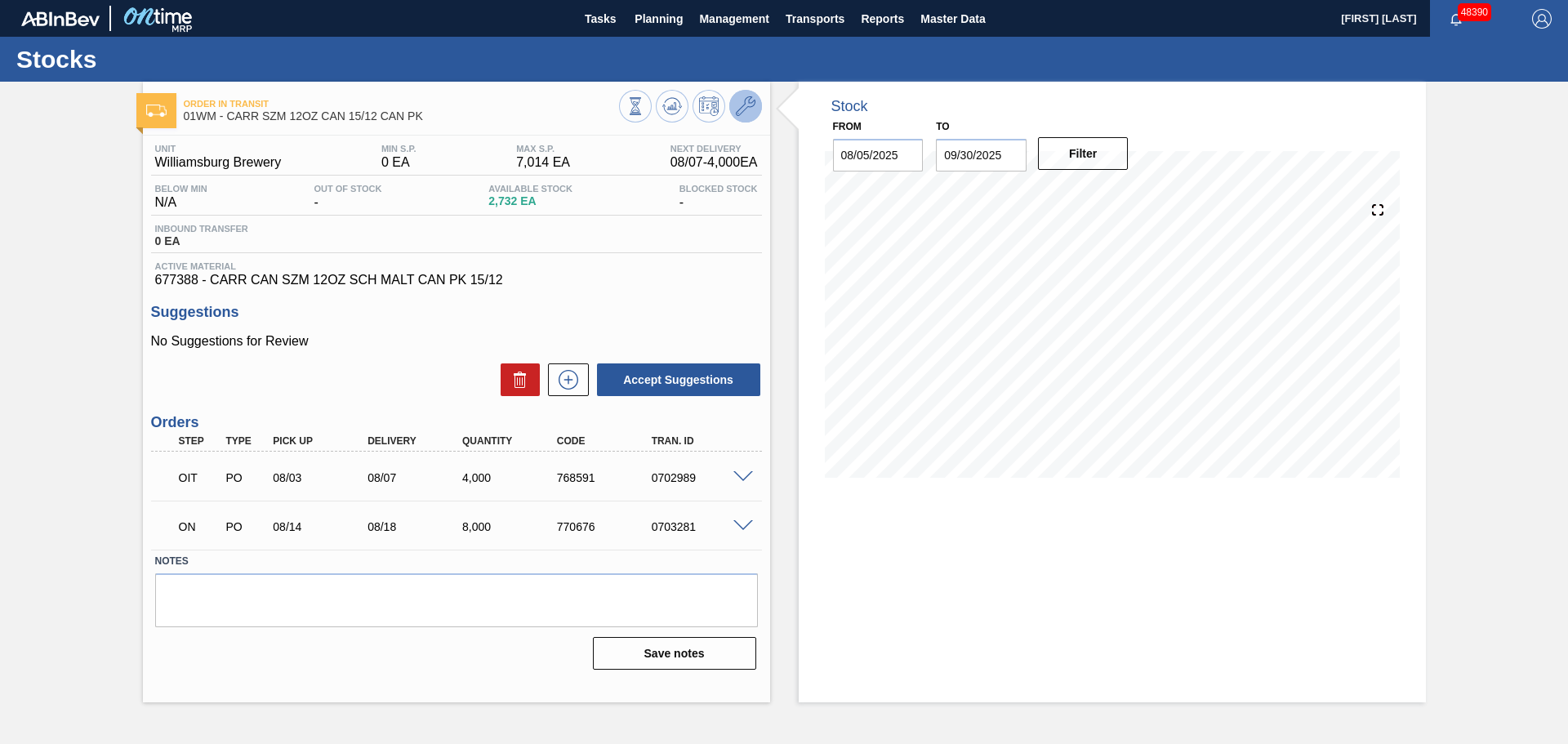 click 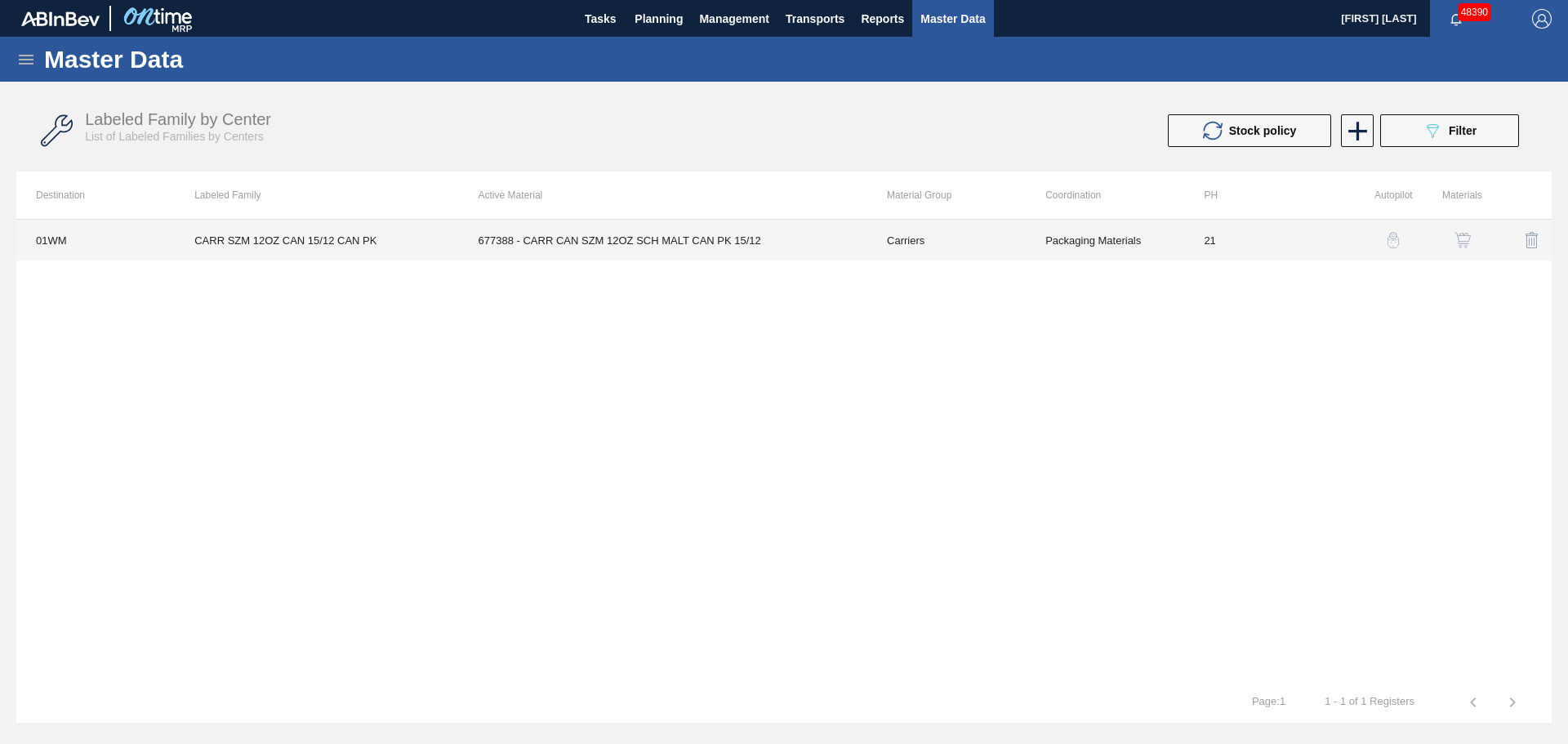 click on "677388 - CARR CAN SZM 12OZ SCH MALT CAN PK 15/12" at bounding box center [663, 240] 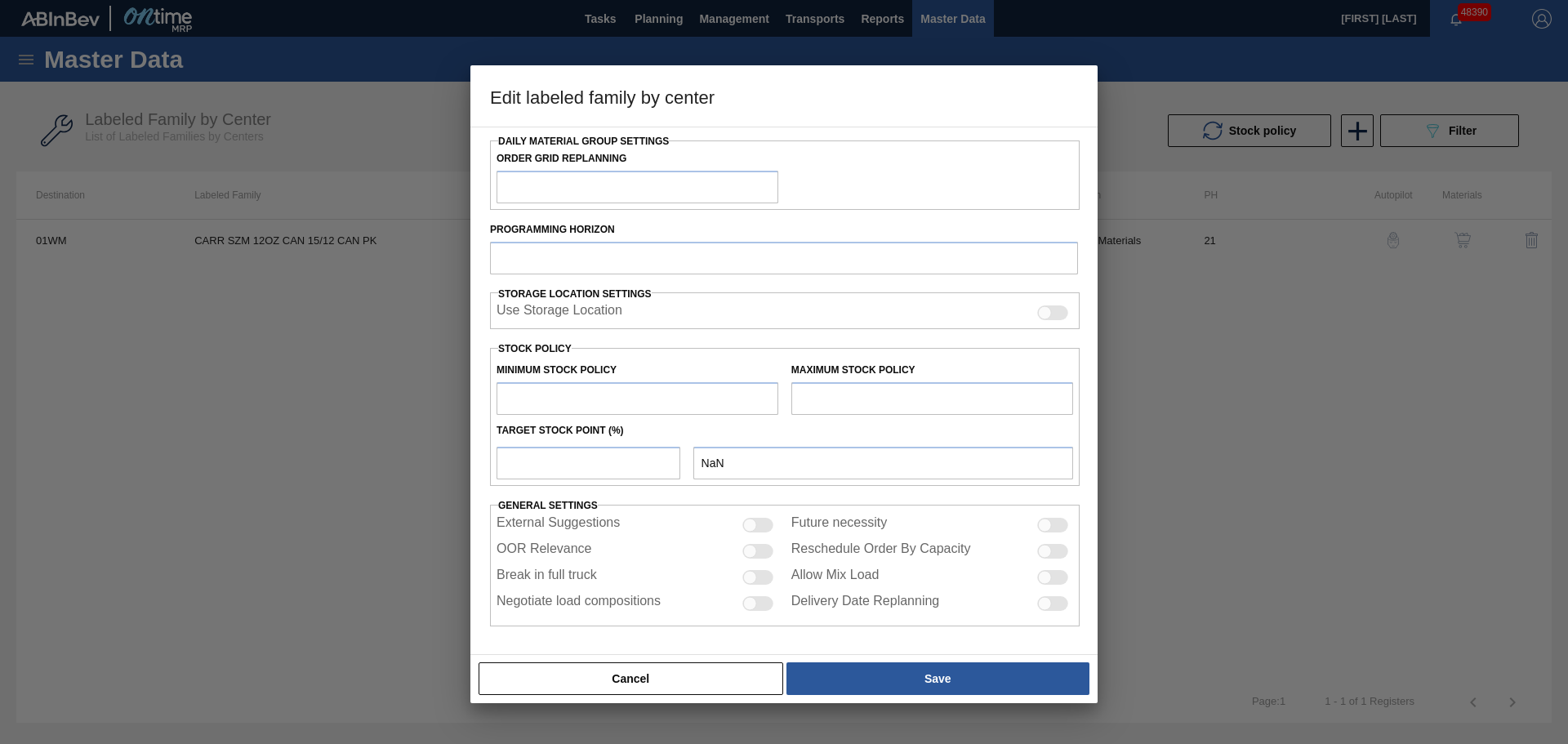 type on "Carriers" 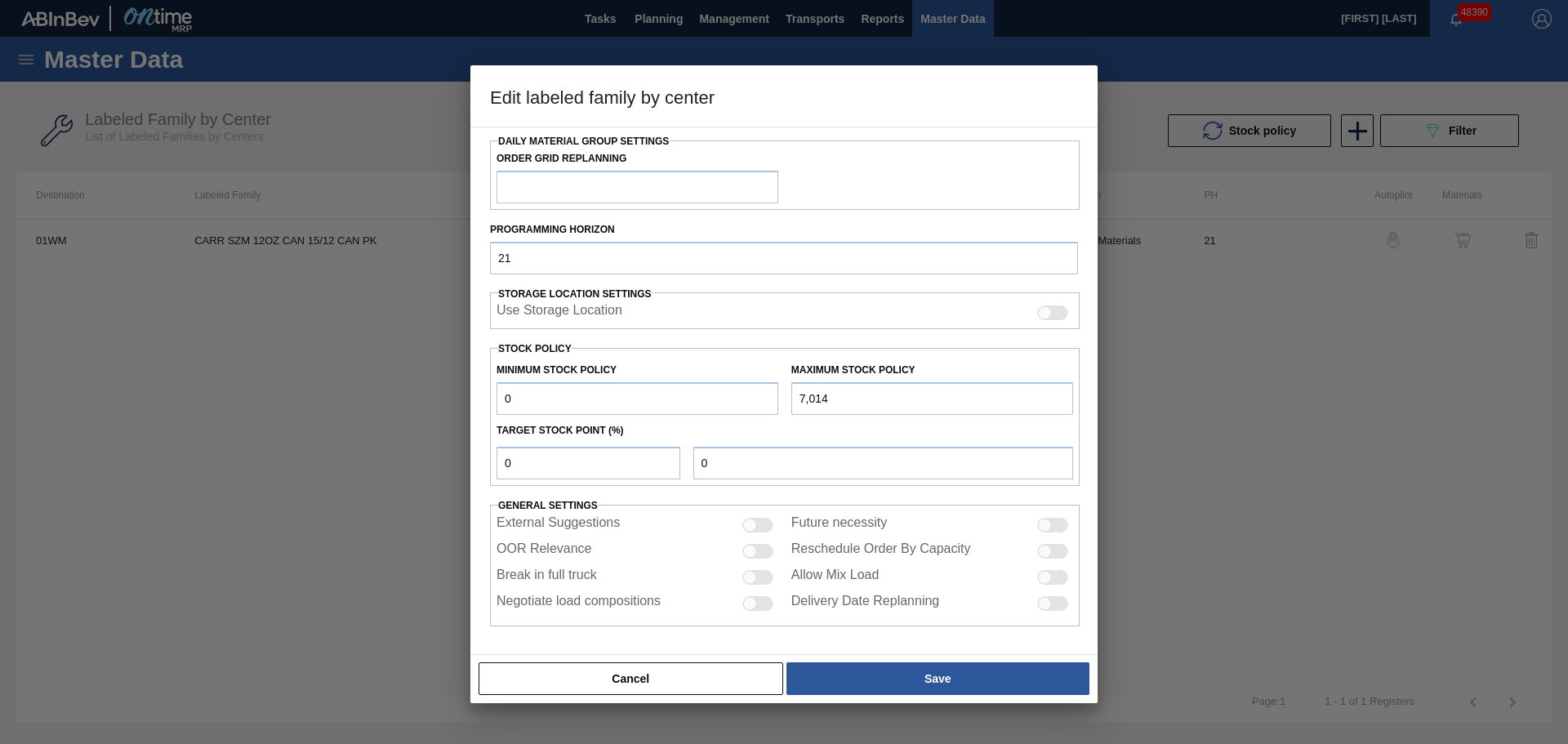 checkbox on "true" 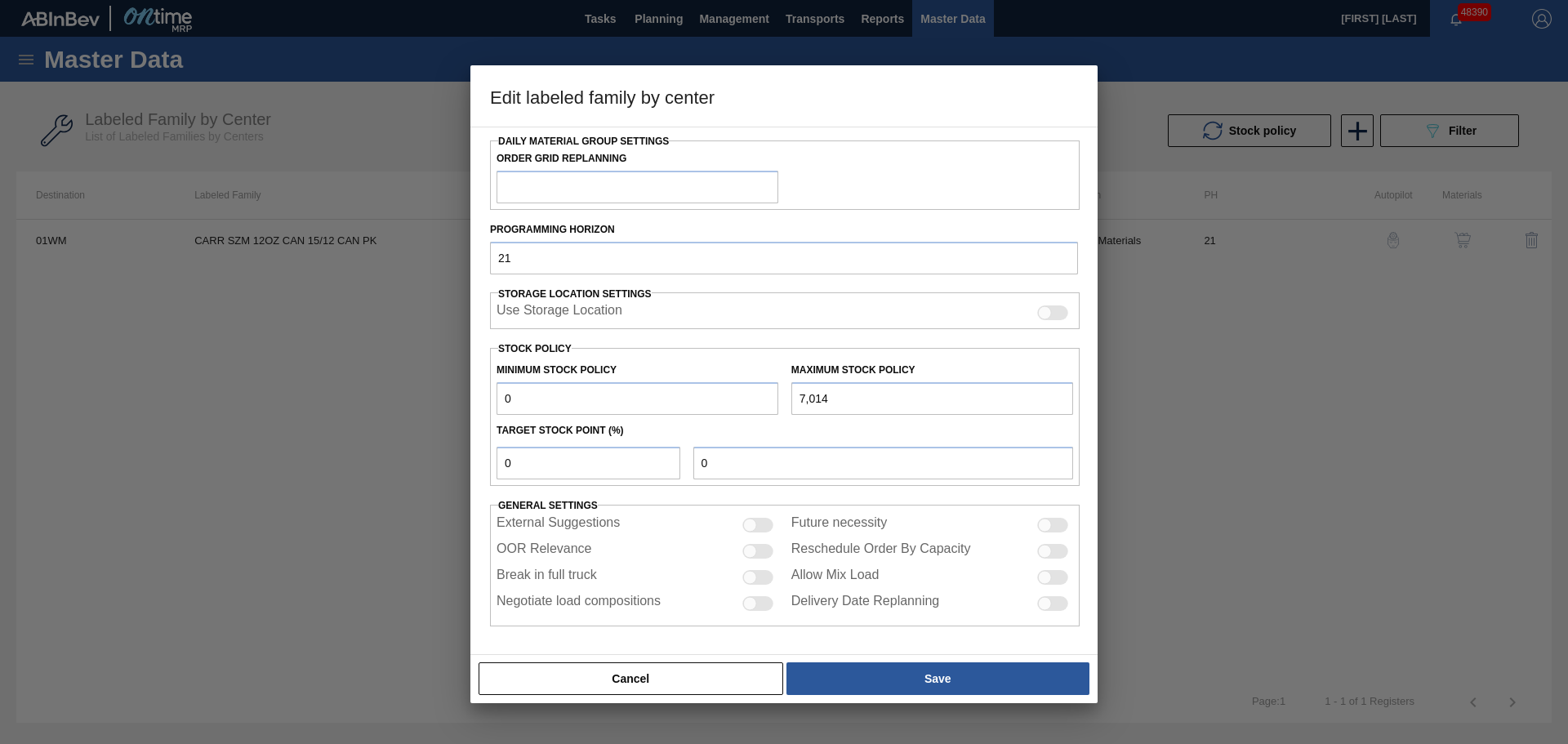 checkbox on "true" 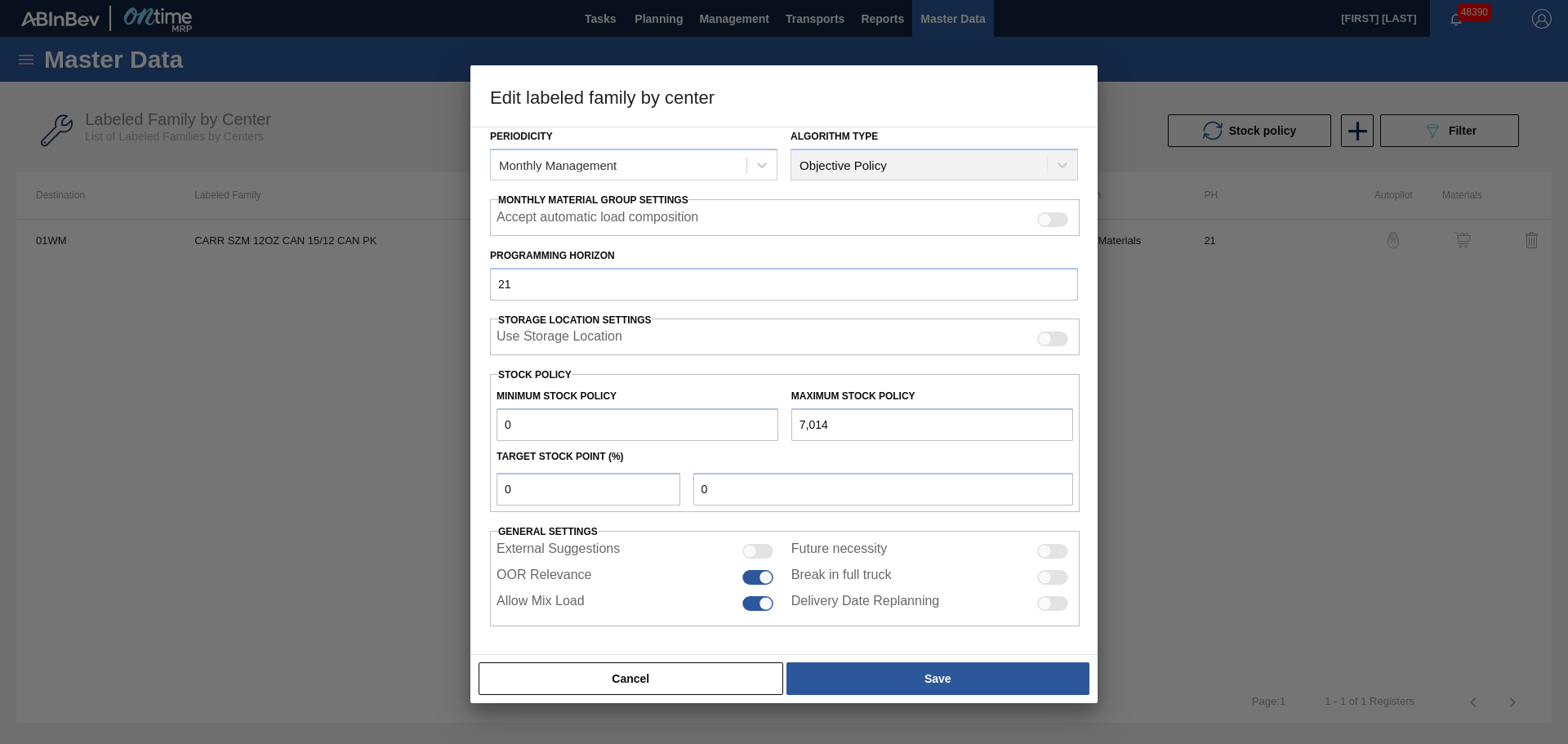 scroll, scrollTop: 198, scrollLeft: 0, axis: vertical 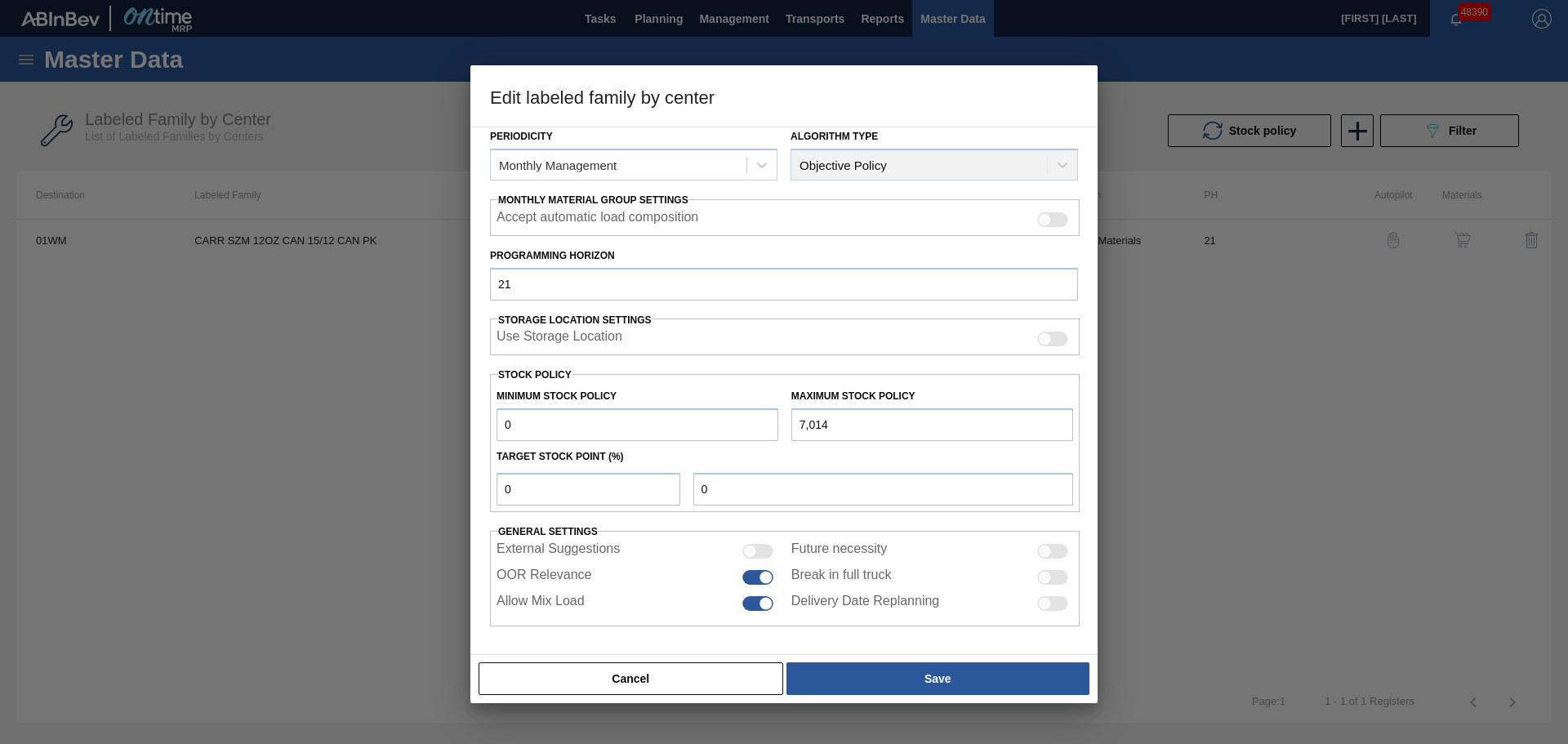 click on "7,014" at bounding box center (932, 425) 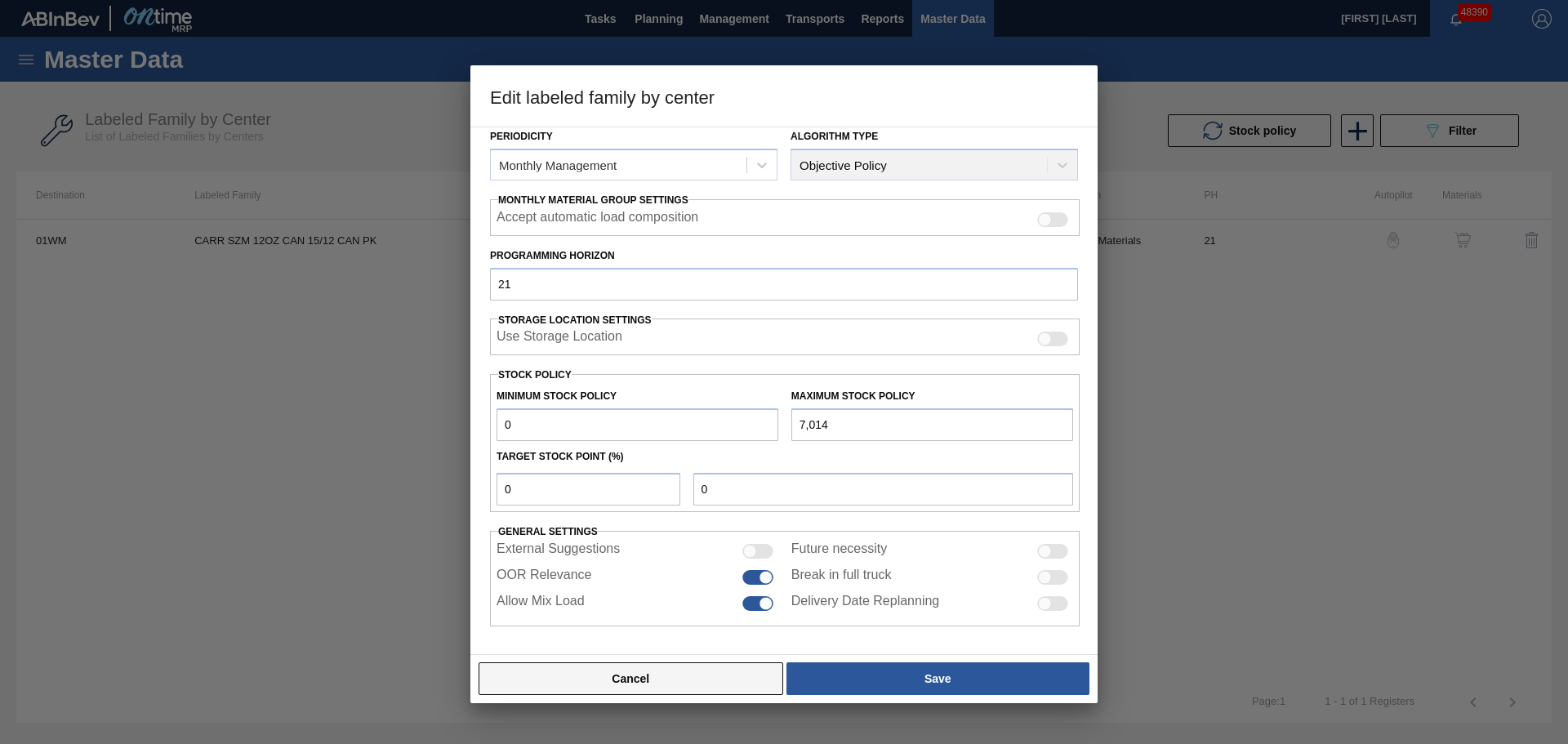 click on "Cancel" at bounding box center [630, 679] 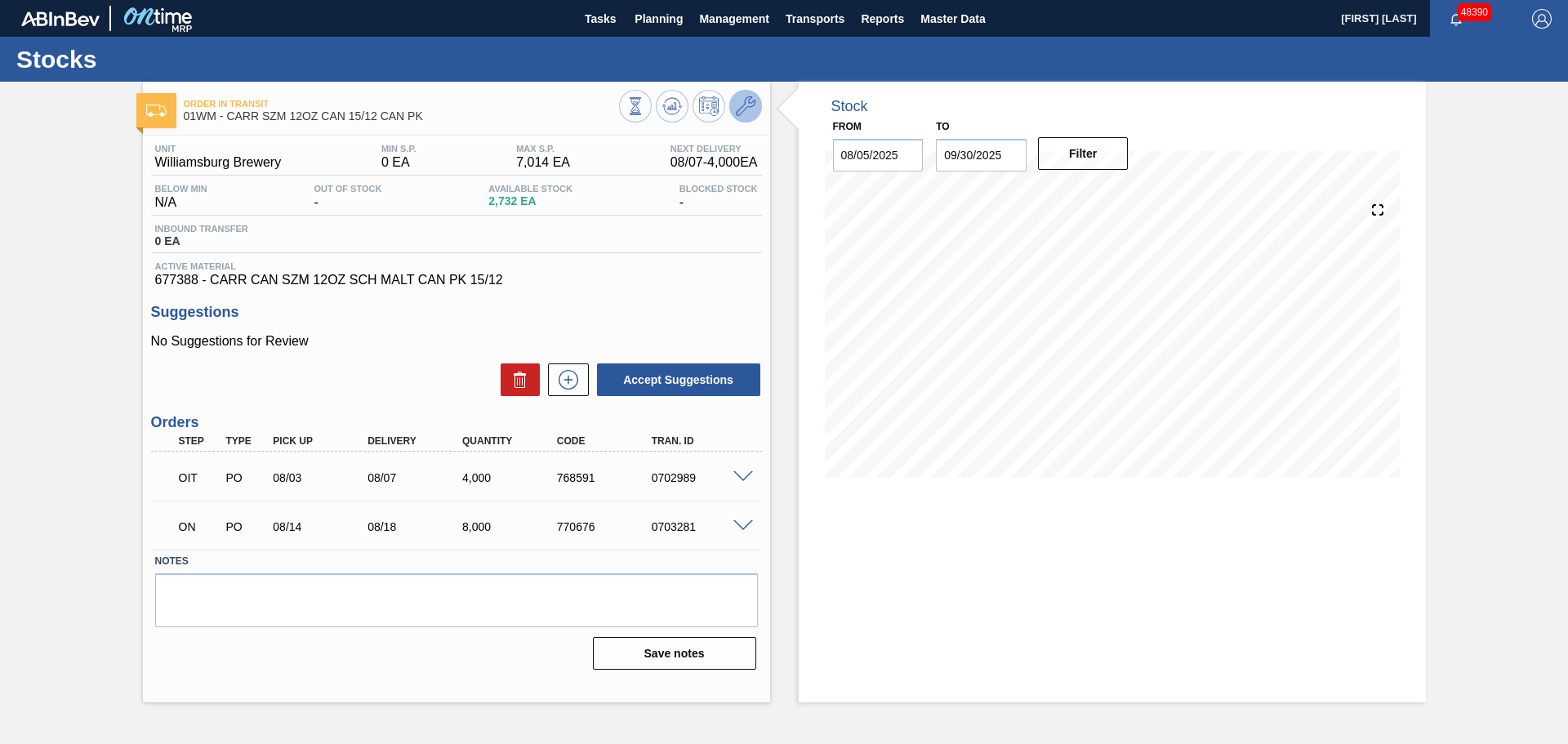 click at bounding box center (746, 106) 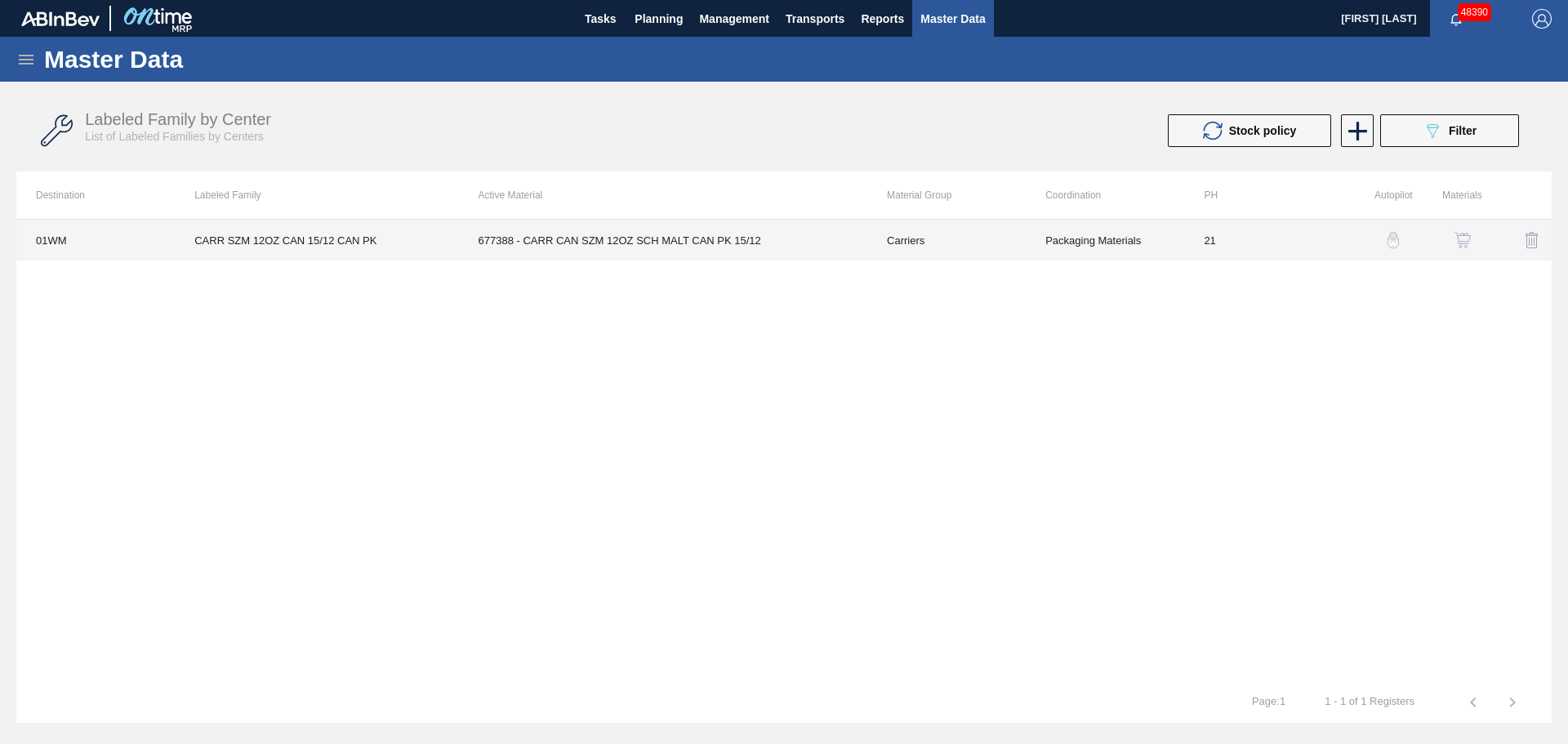 click on "677388 - CARR CAN SZM 12OZ SCH MALT CAN PK 15/12" at bounding box center (663, 240) 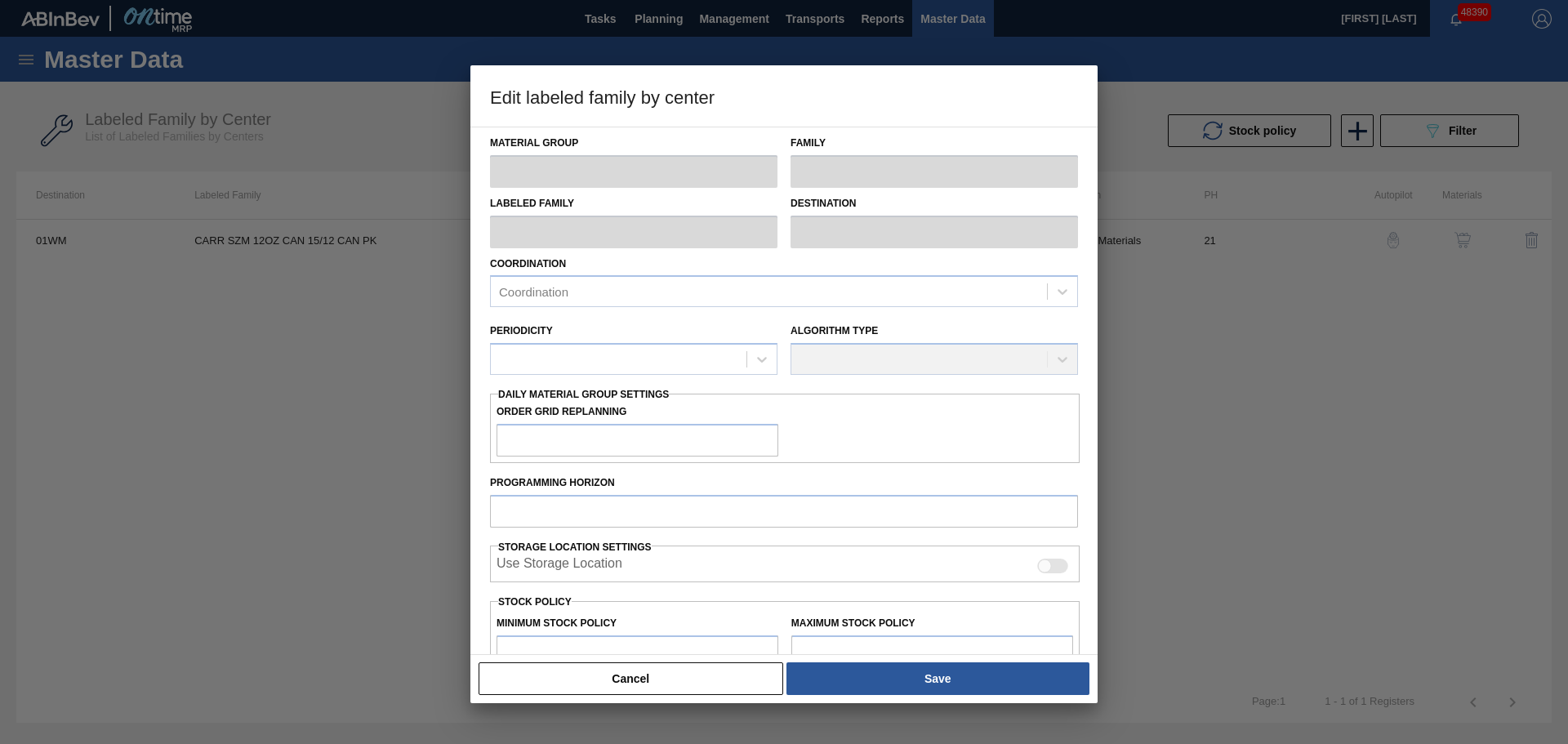 type on "Carriers" 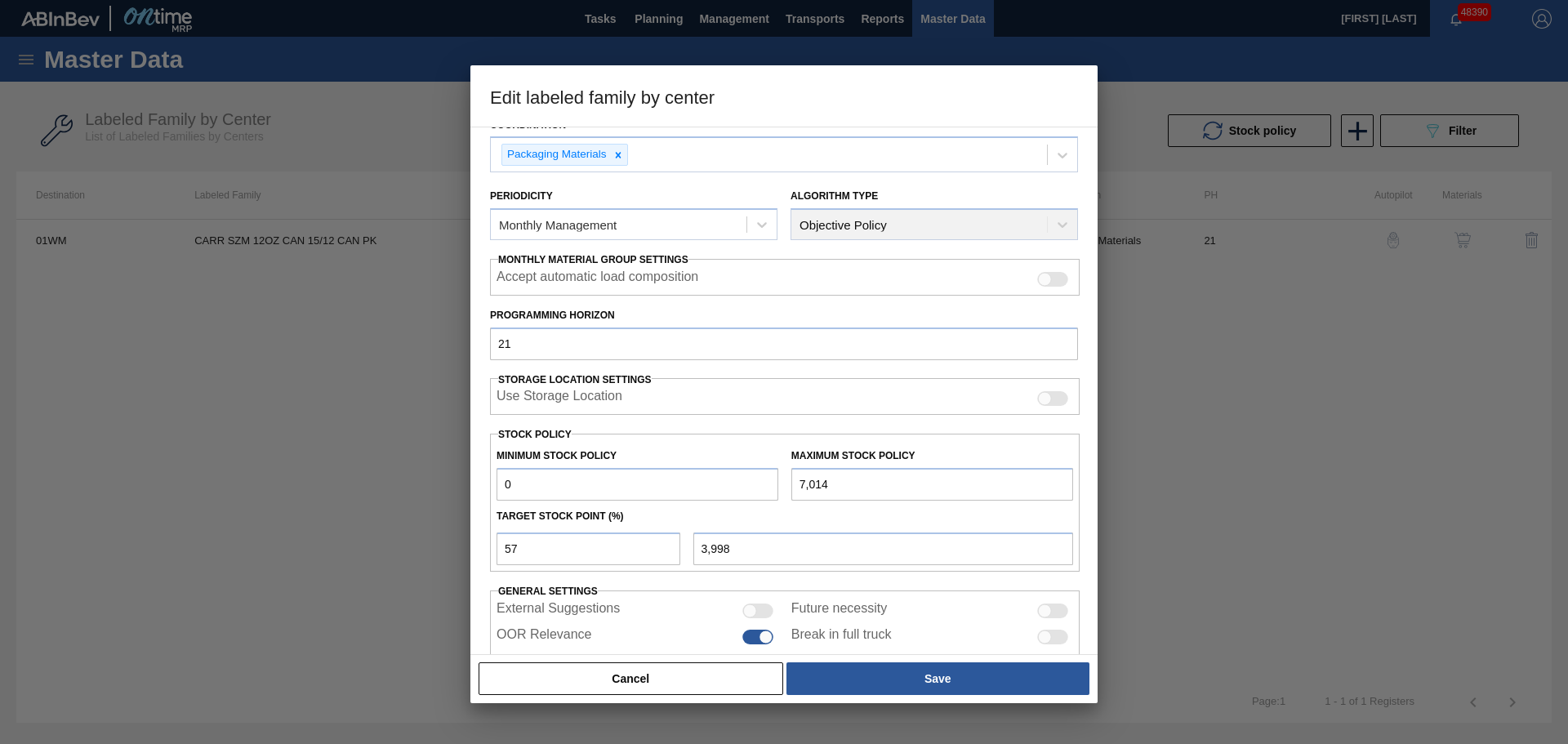 scroll, scrollTop: 163, scrollLeft: 0, axis: vertical 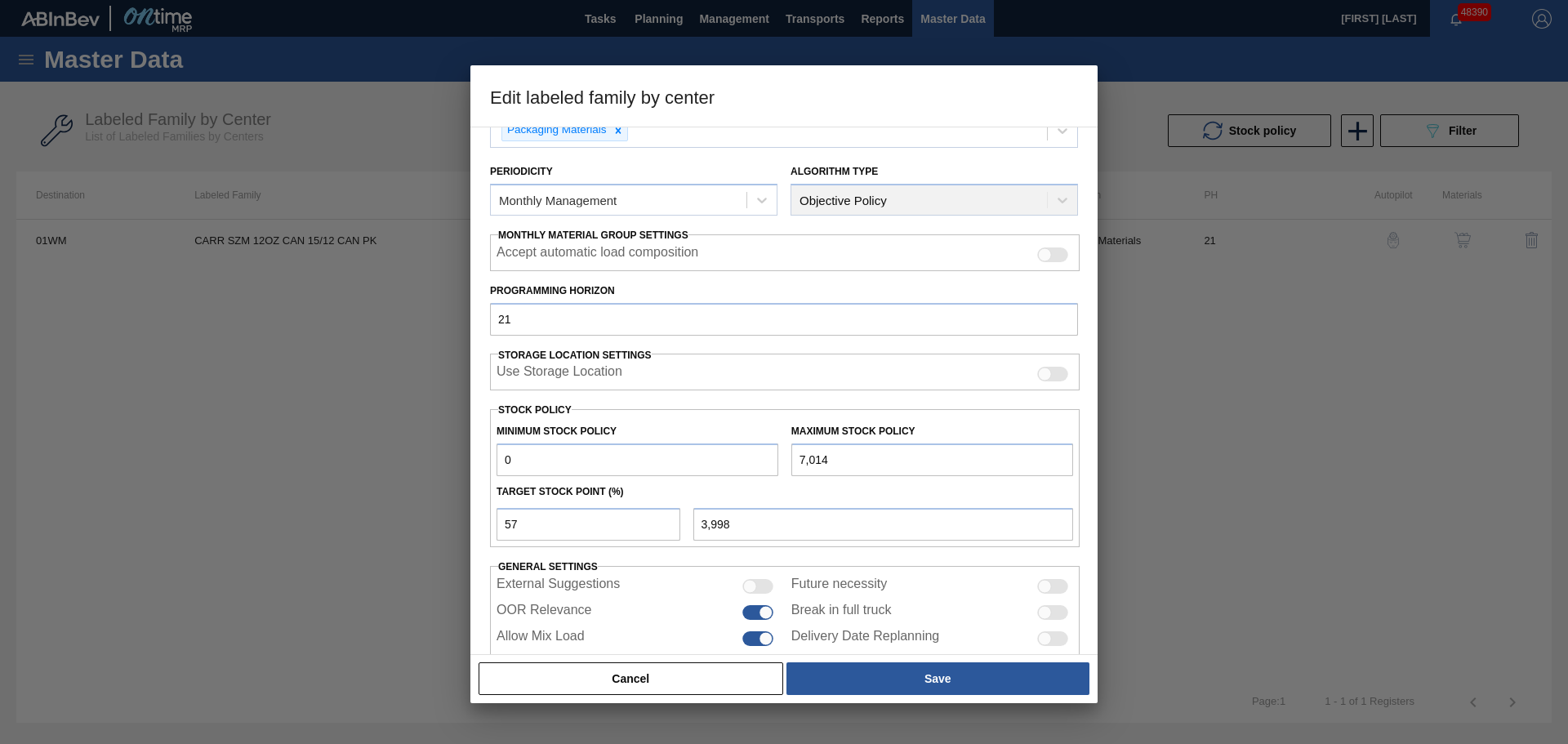 drag, startPoint x: 848, startPoint y: 456, endPoint x: 764, endPoint y: 458, distance: 84.023806 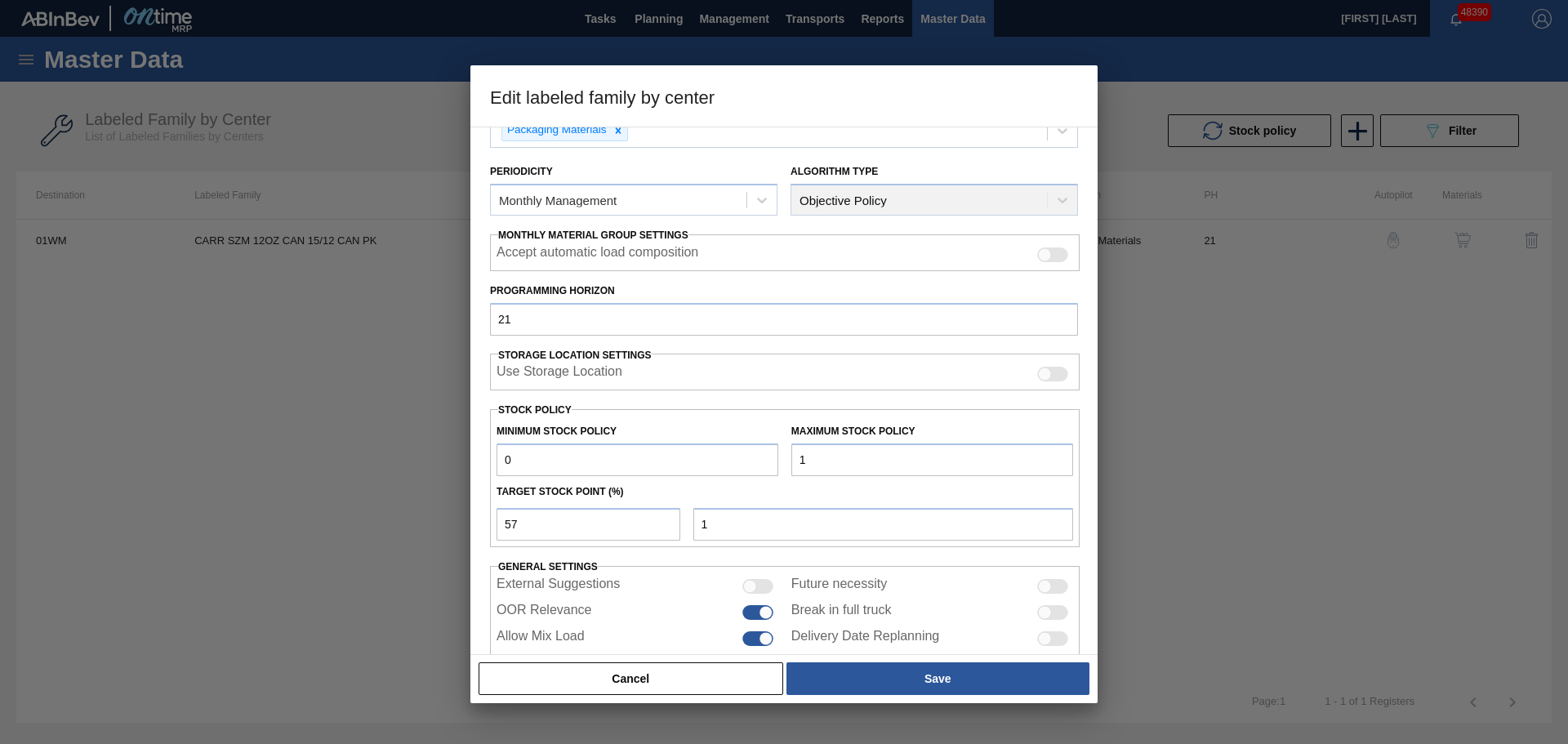 type on "10" 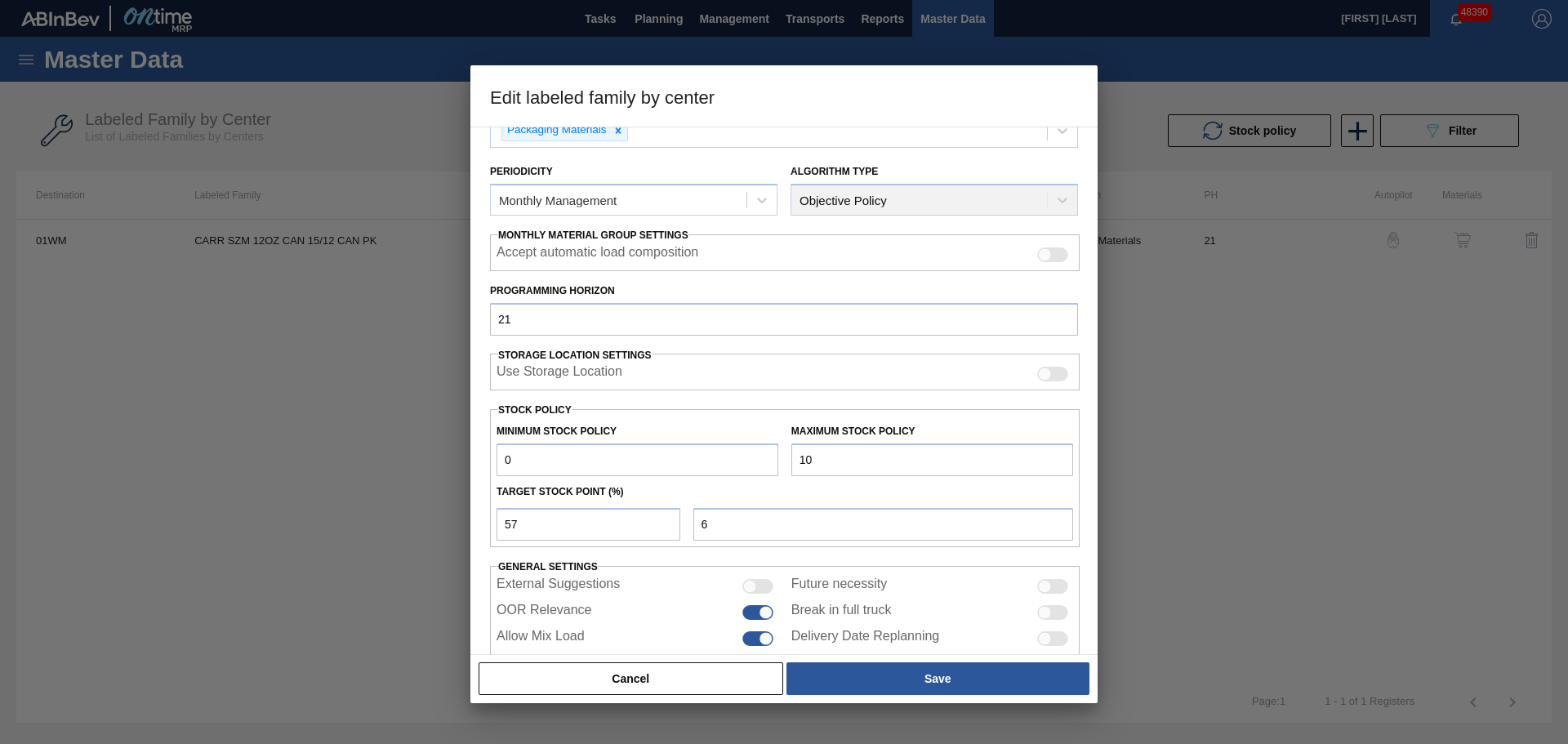 type on "100" 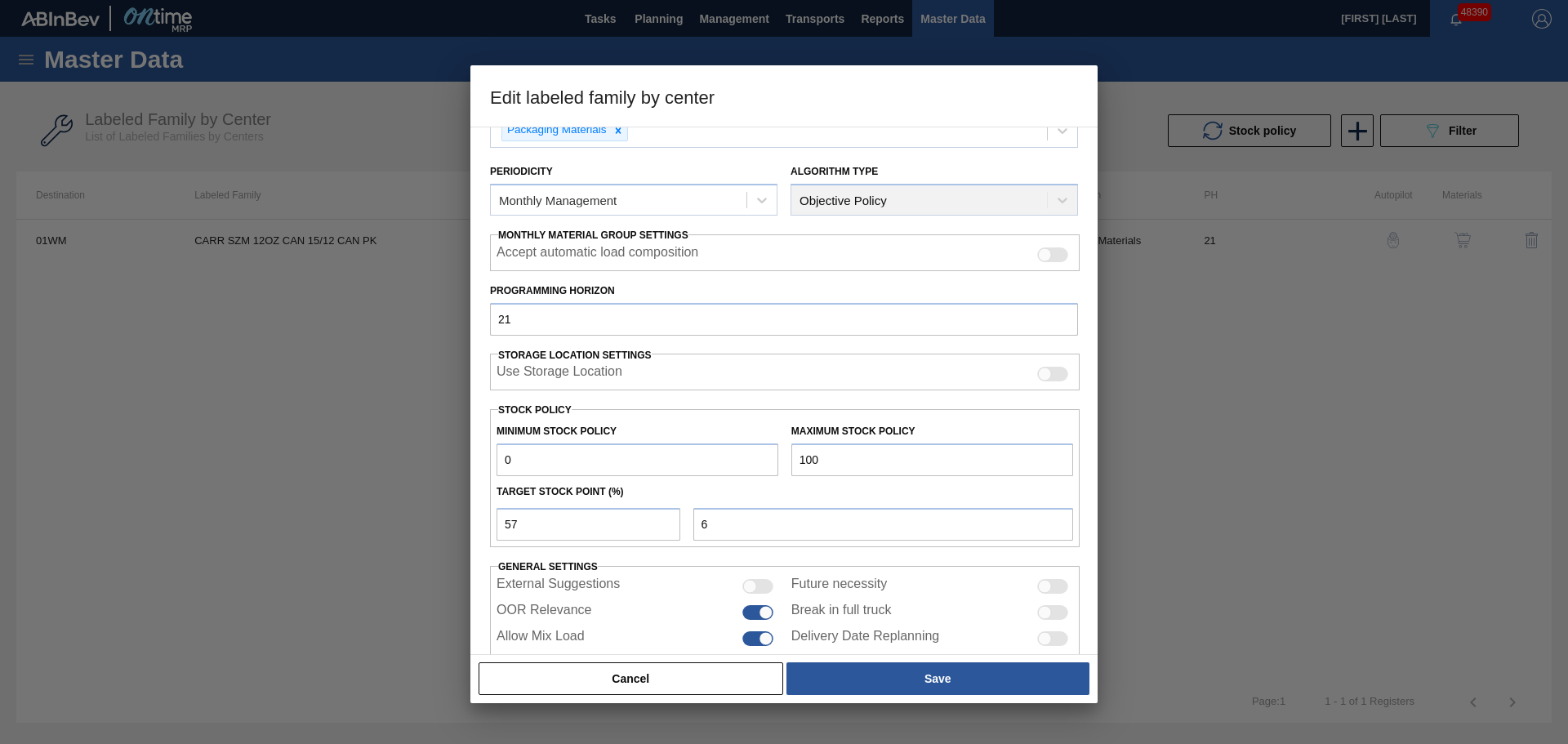 type on "57" 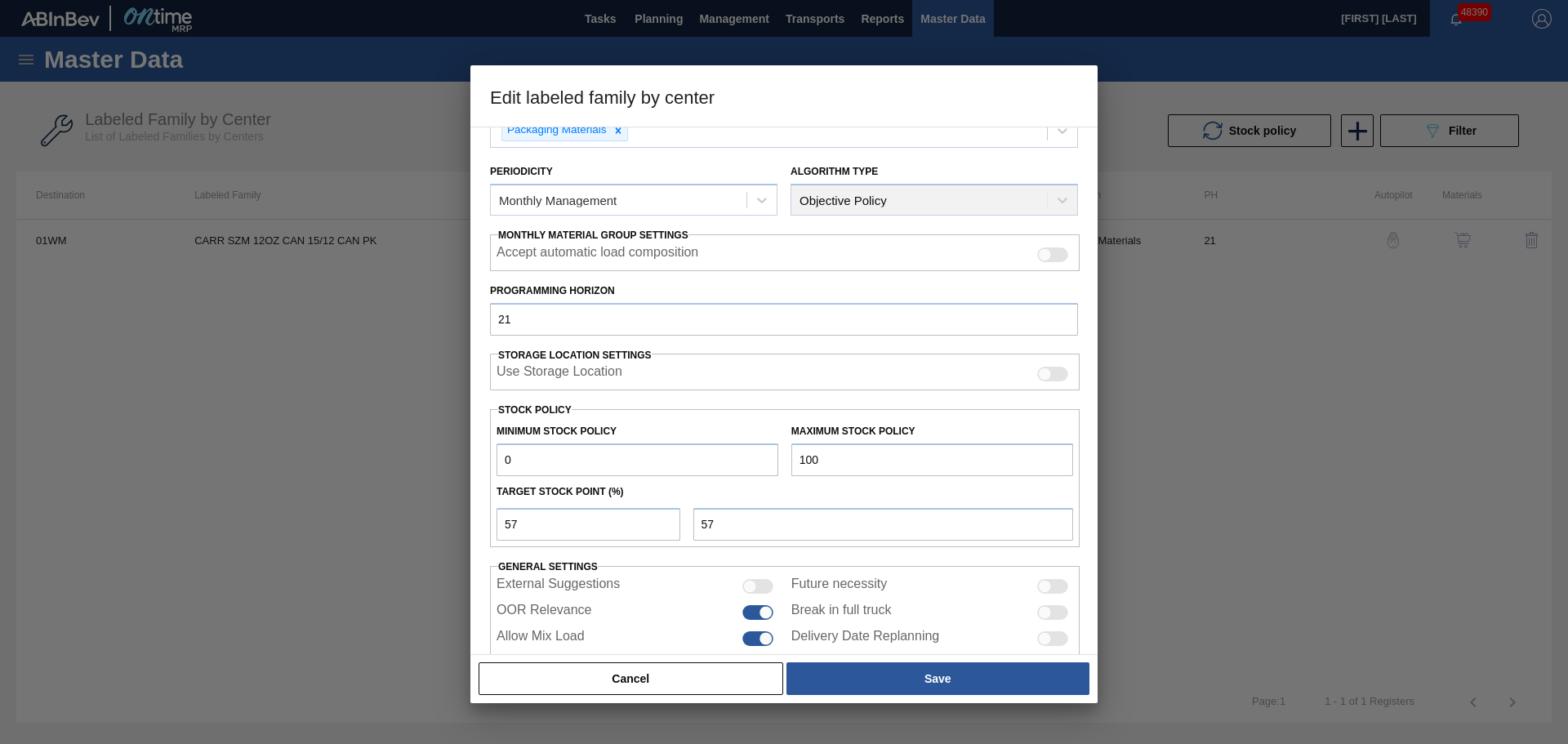 type on "1,000" 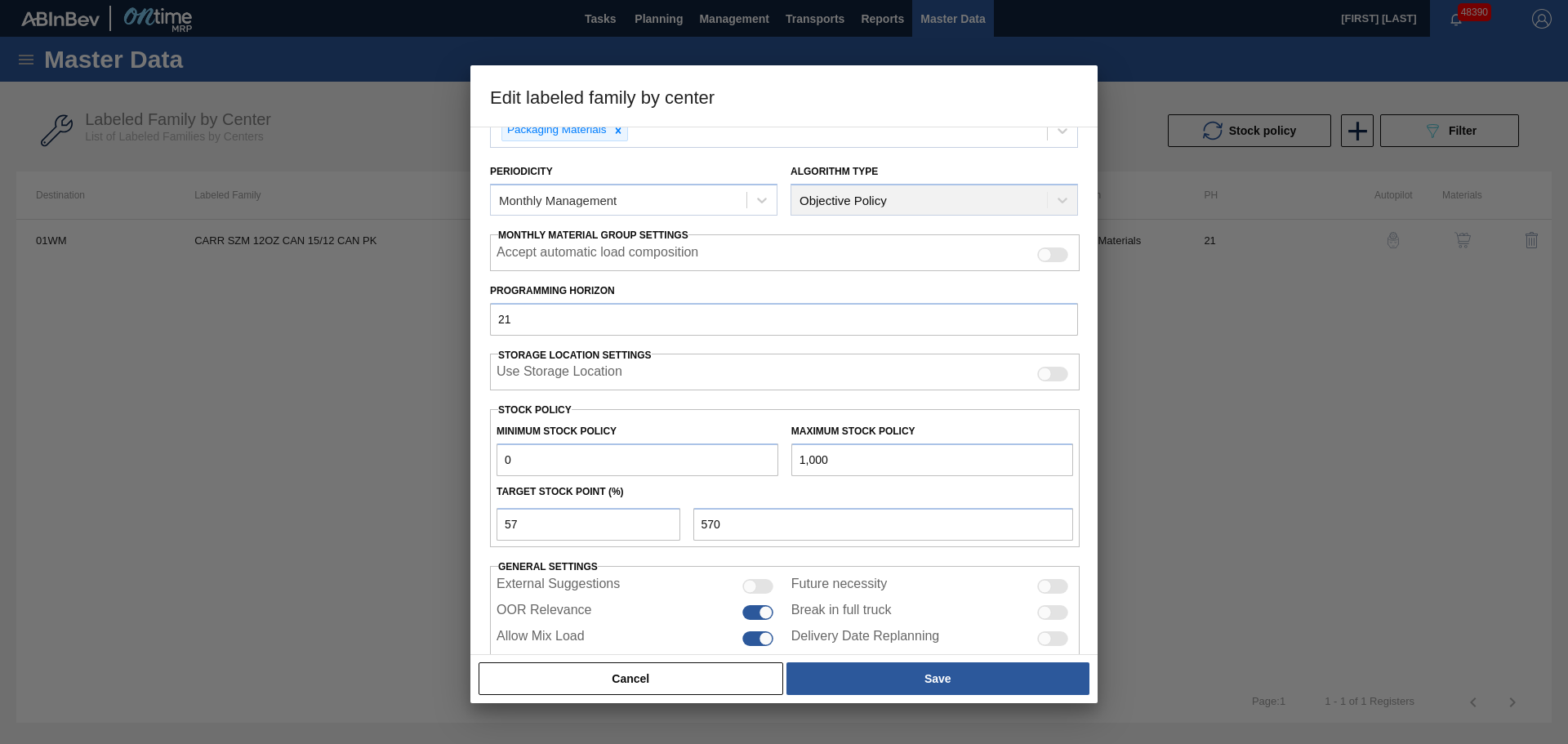 type on "10,000" 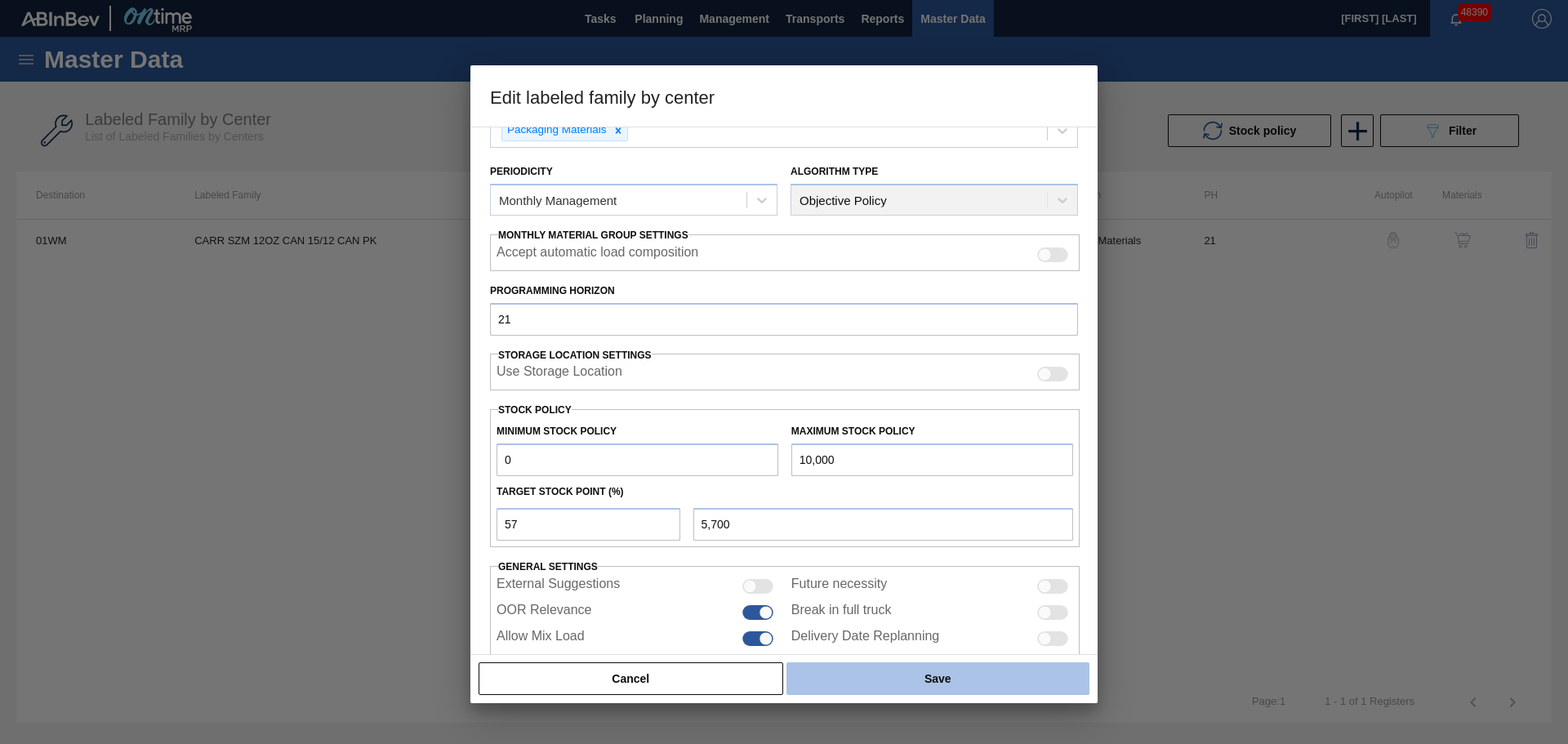 type on "10,000" 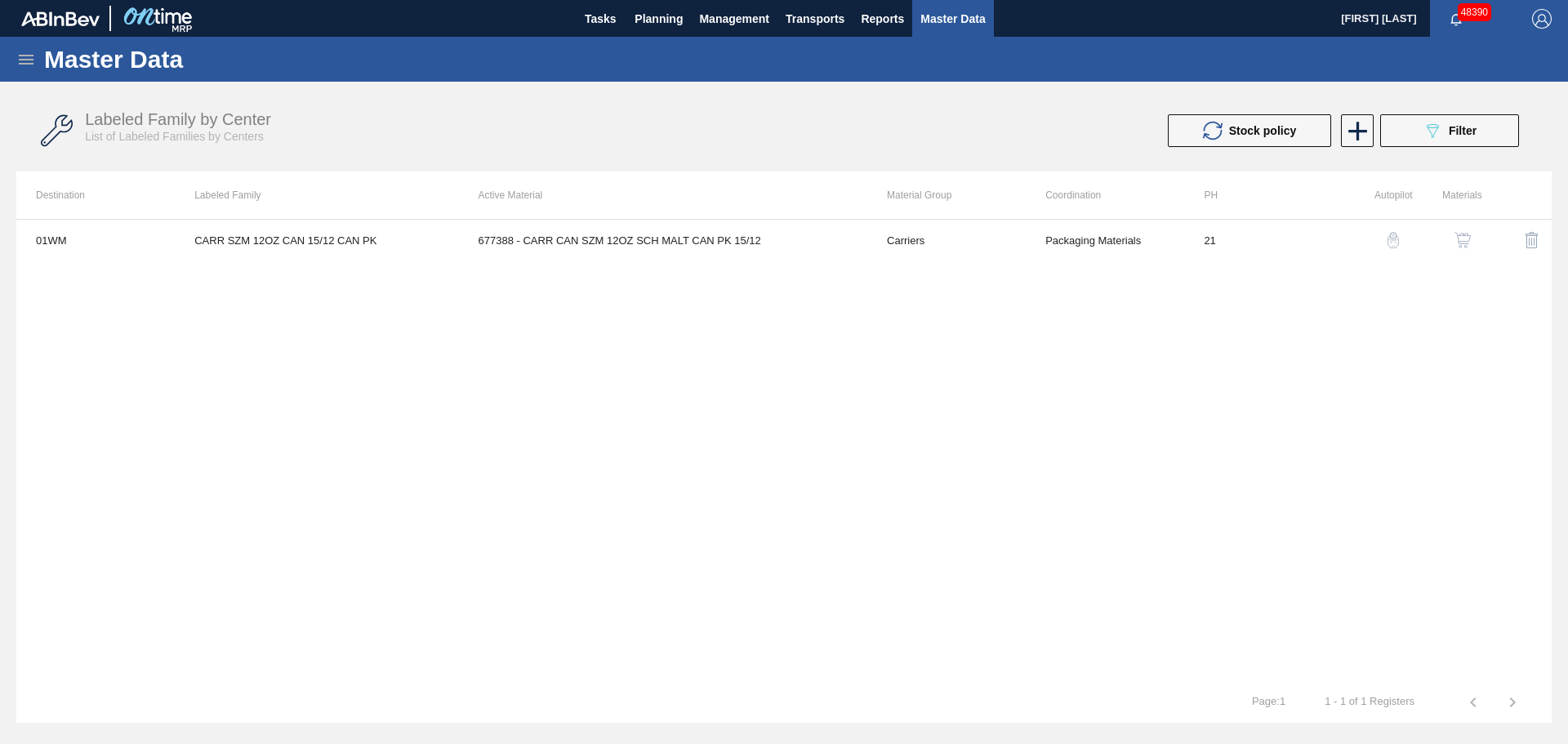 click on "Master Data" at bounding box center [189, 59] 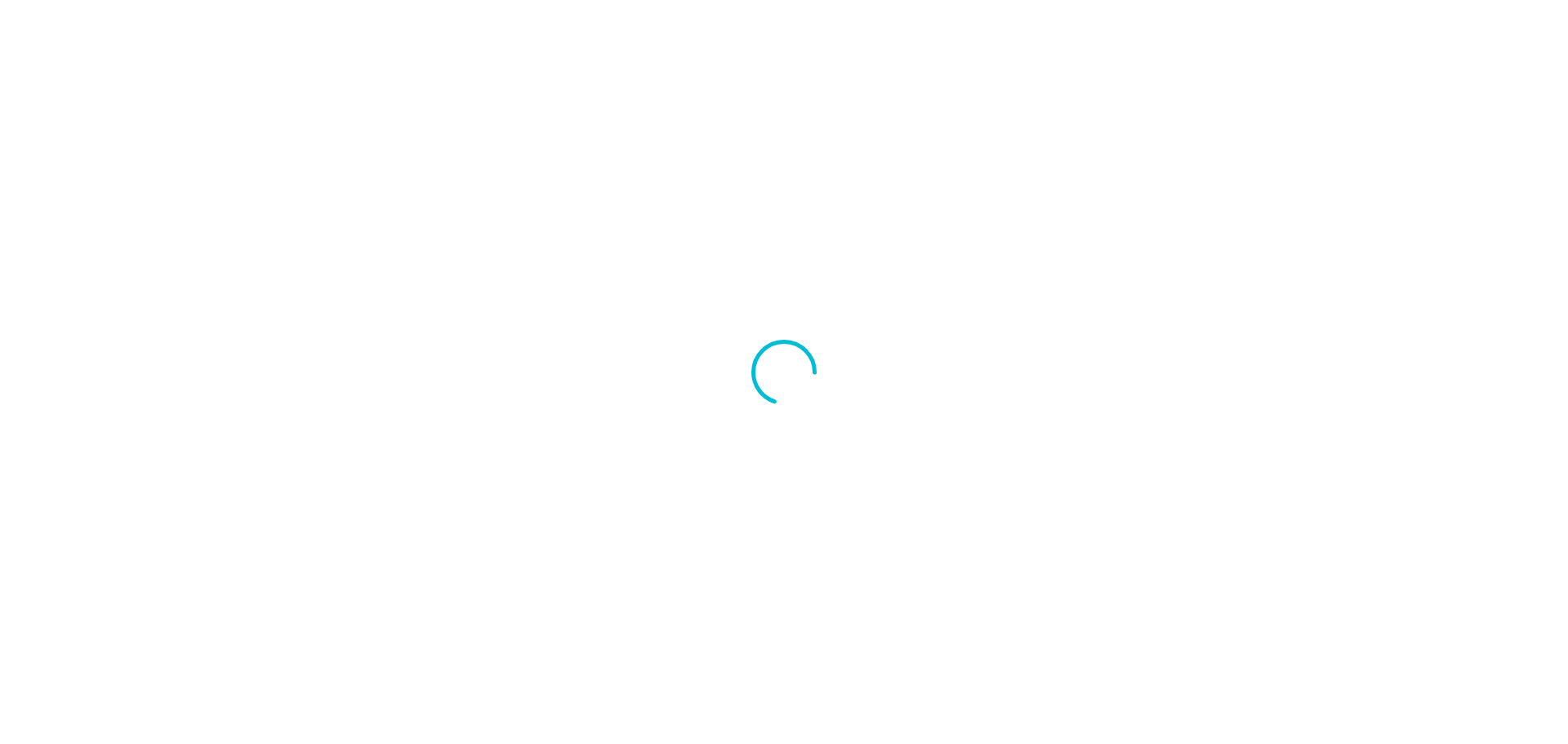 scroll, scrollTop: 0, scrollLeft: 0, axis: both 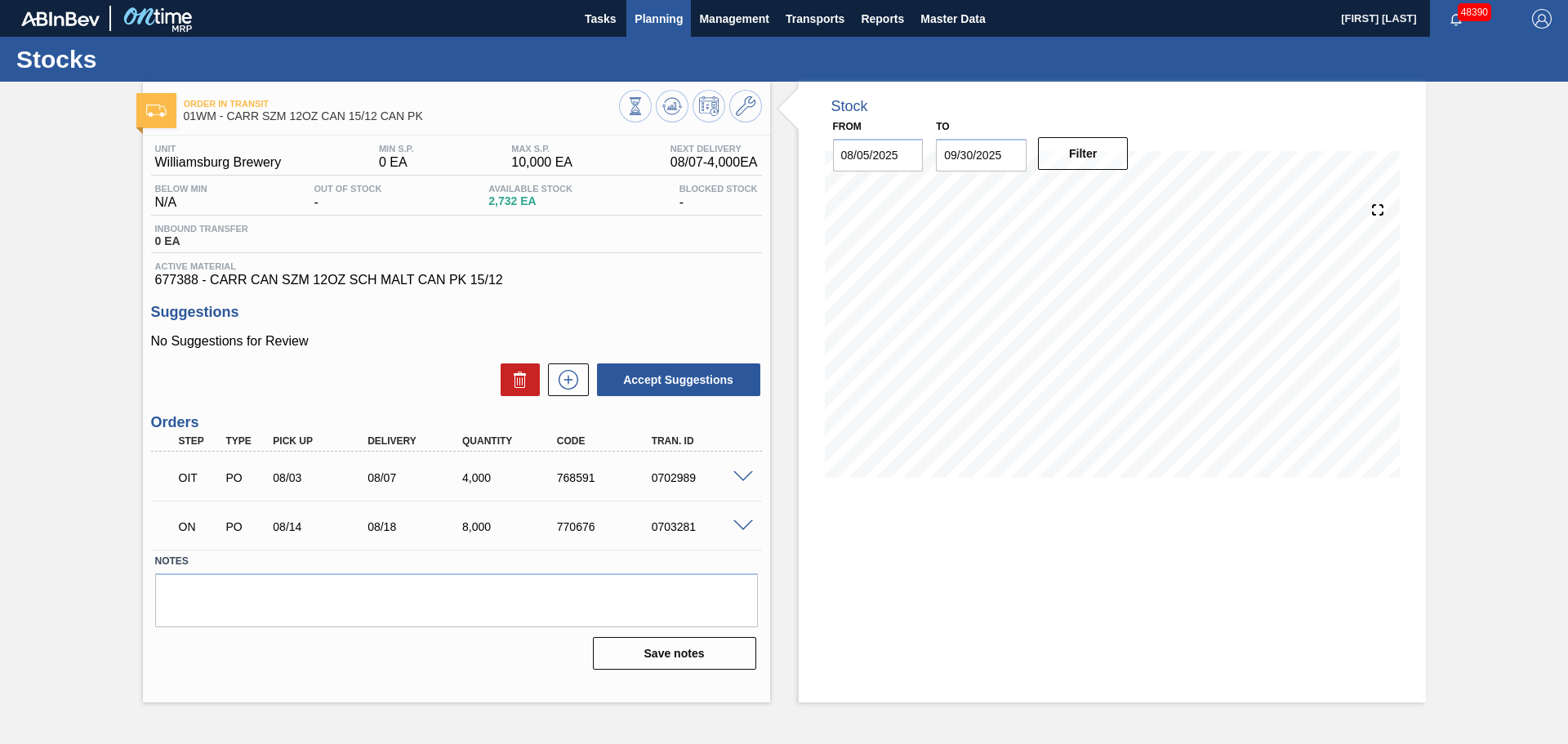 click on "Planning" at bounding box center [658, 19] 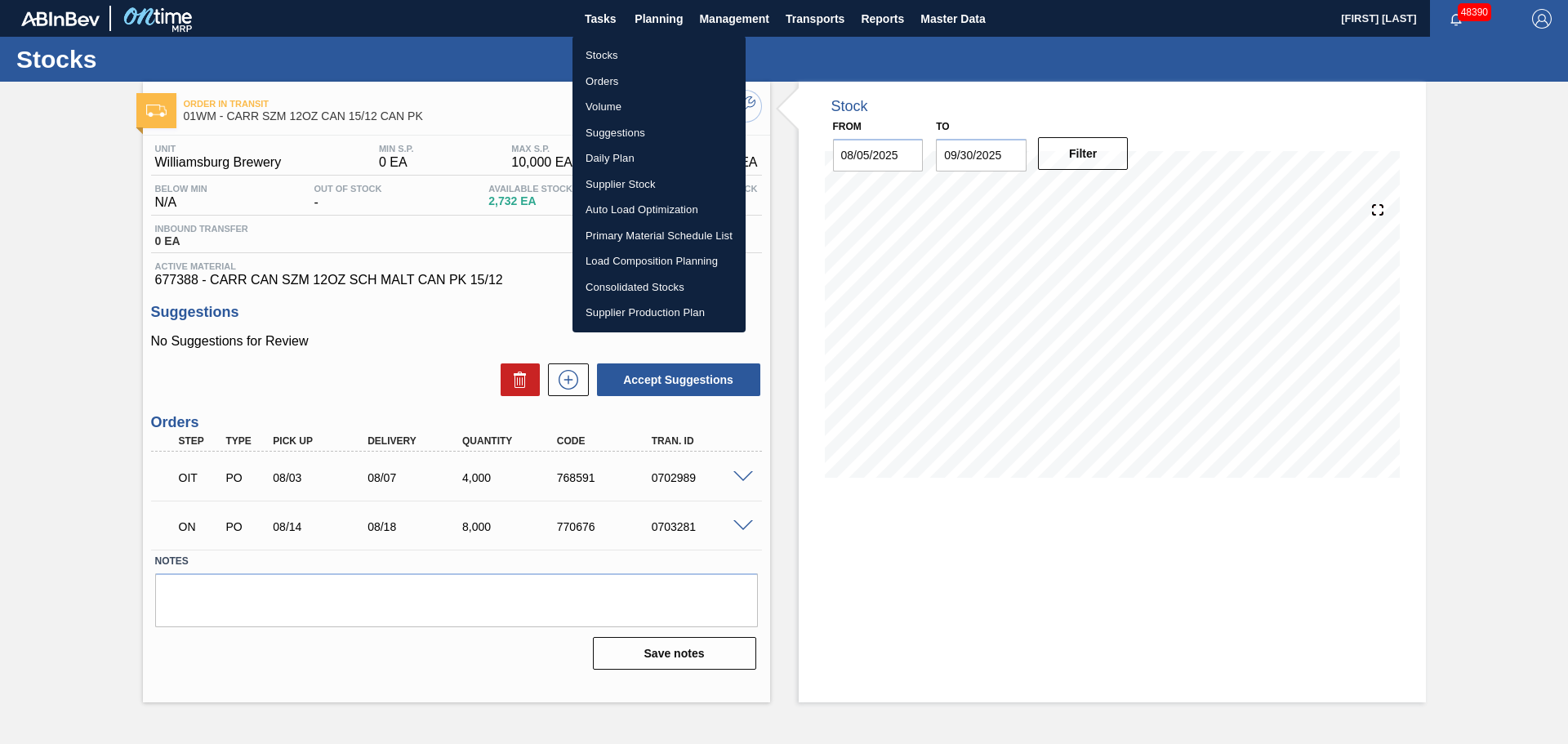click on "Stocks" at bounding box center (659, 56) 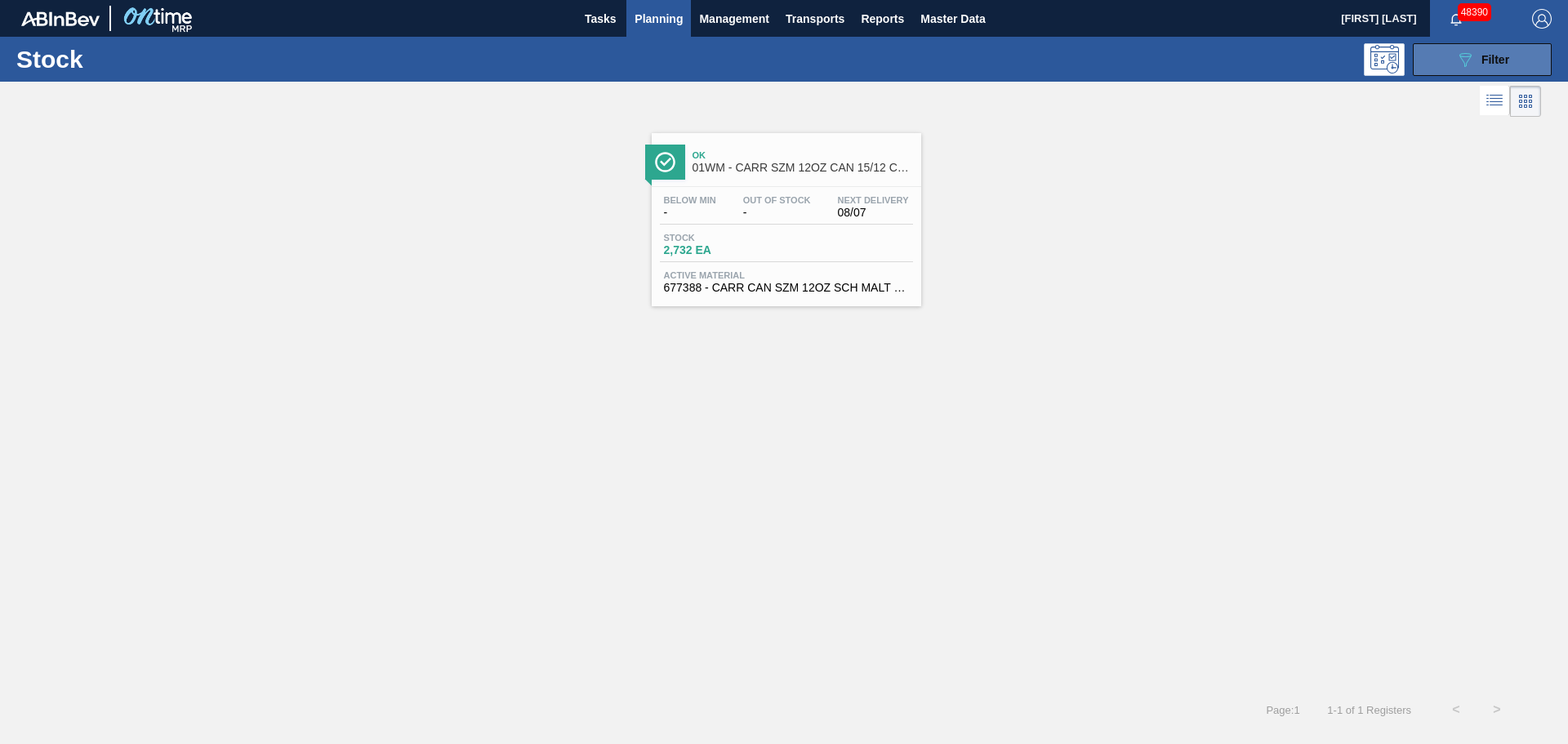 click on "089F7B8B-B2A5-4AFE-B5C0-19BA573D28AC" 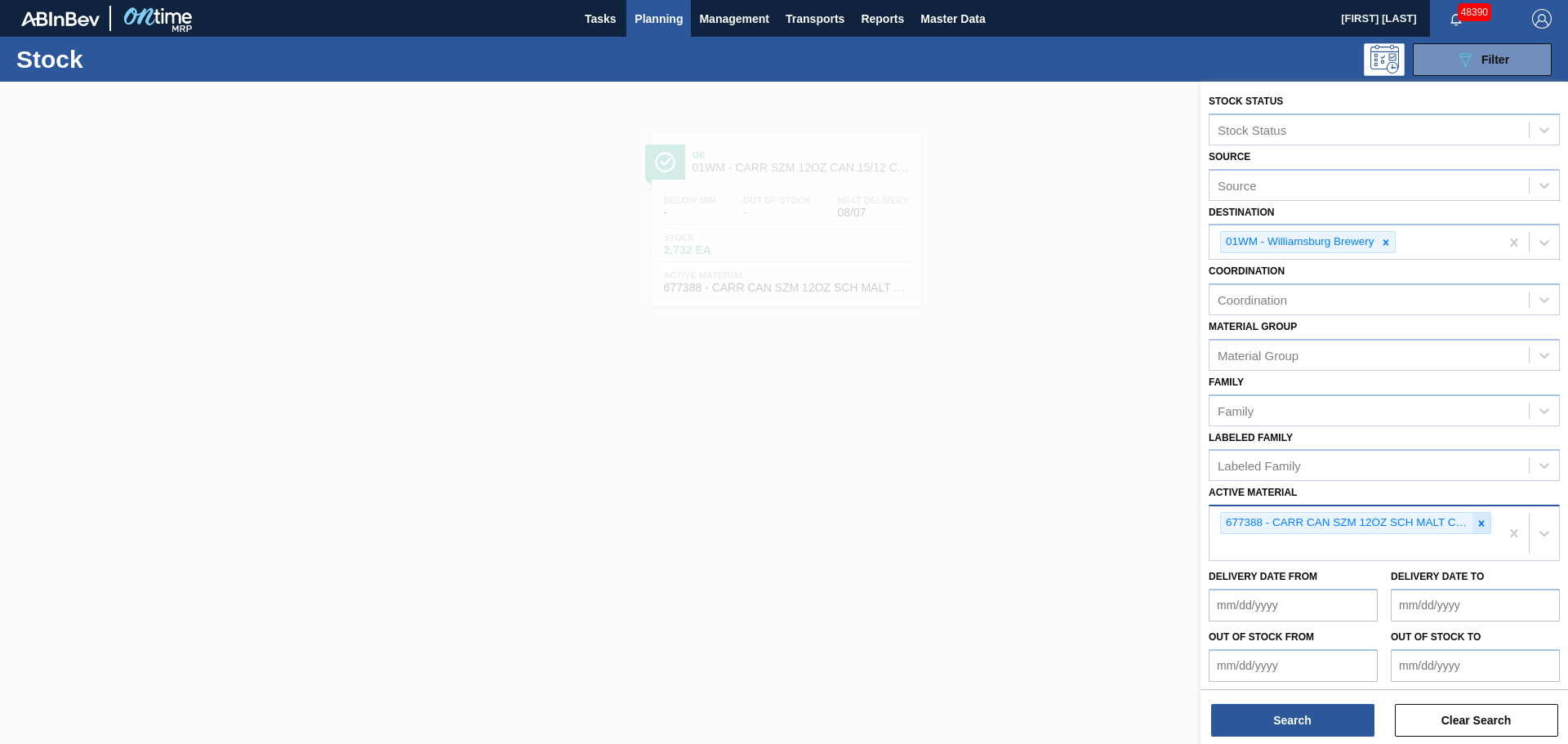 click 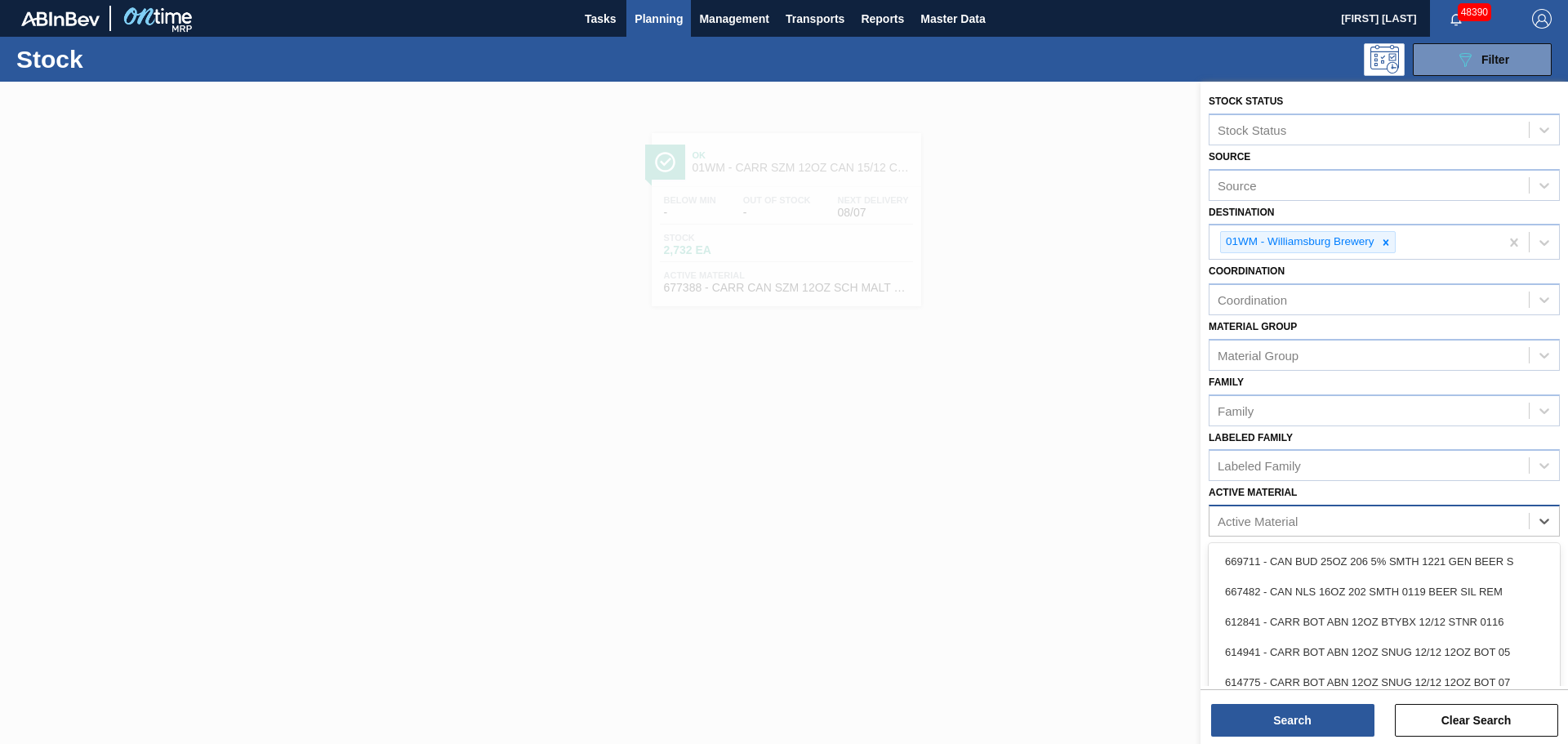 click on "Active Material" at bounding box center [1369, 521] 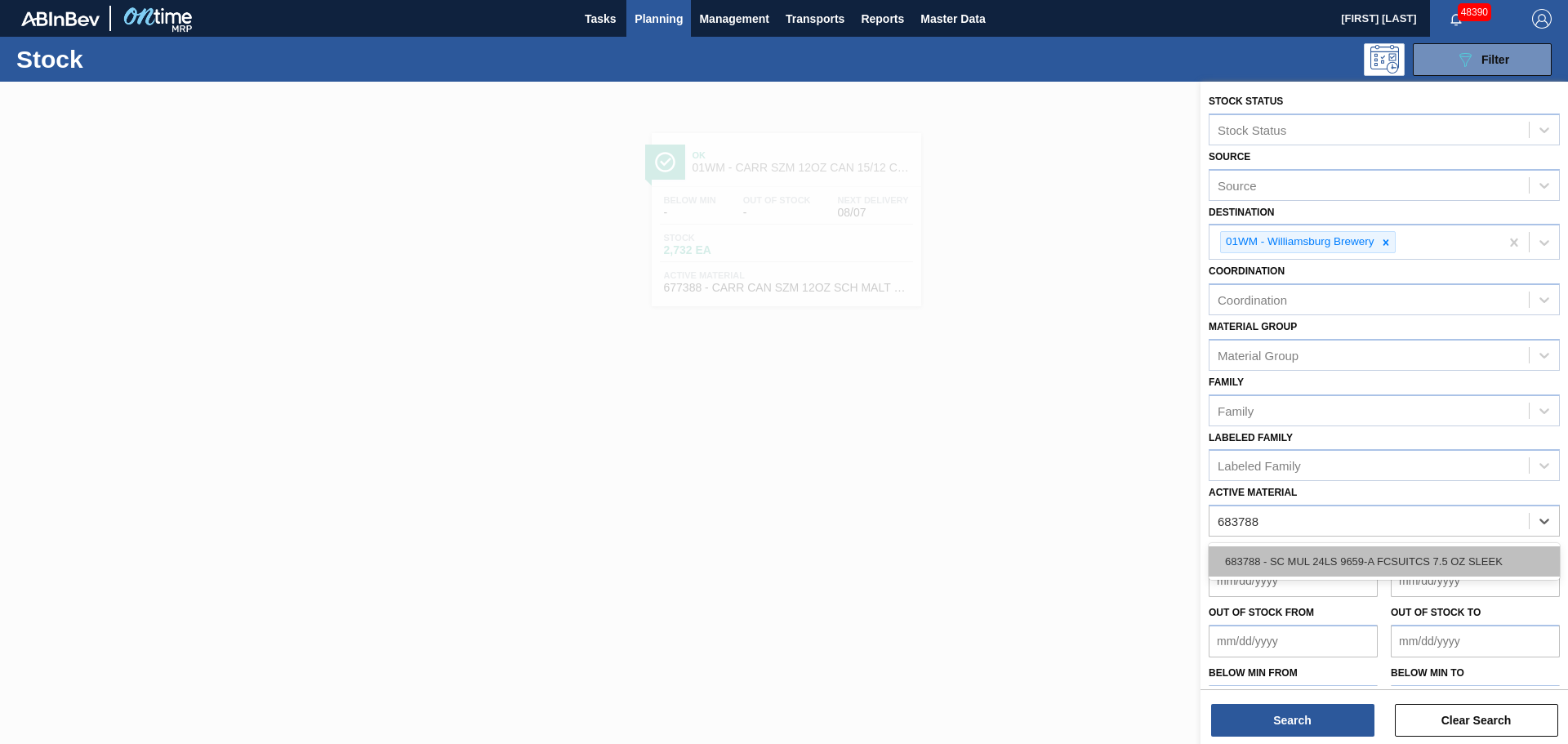 click on "683788 - SC MUL 24LS 9659-A FCSUITCS 7.5 OZ SLEEK" at bounding box center (1384, 561) 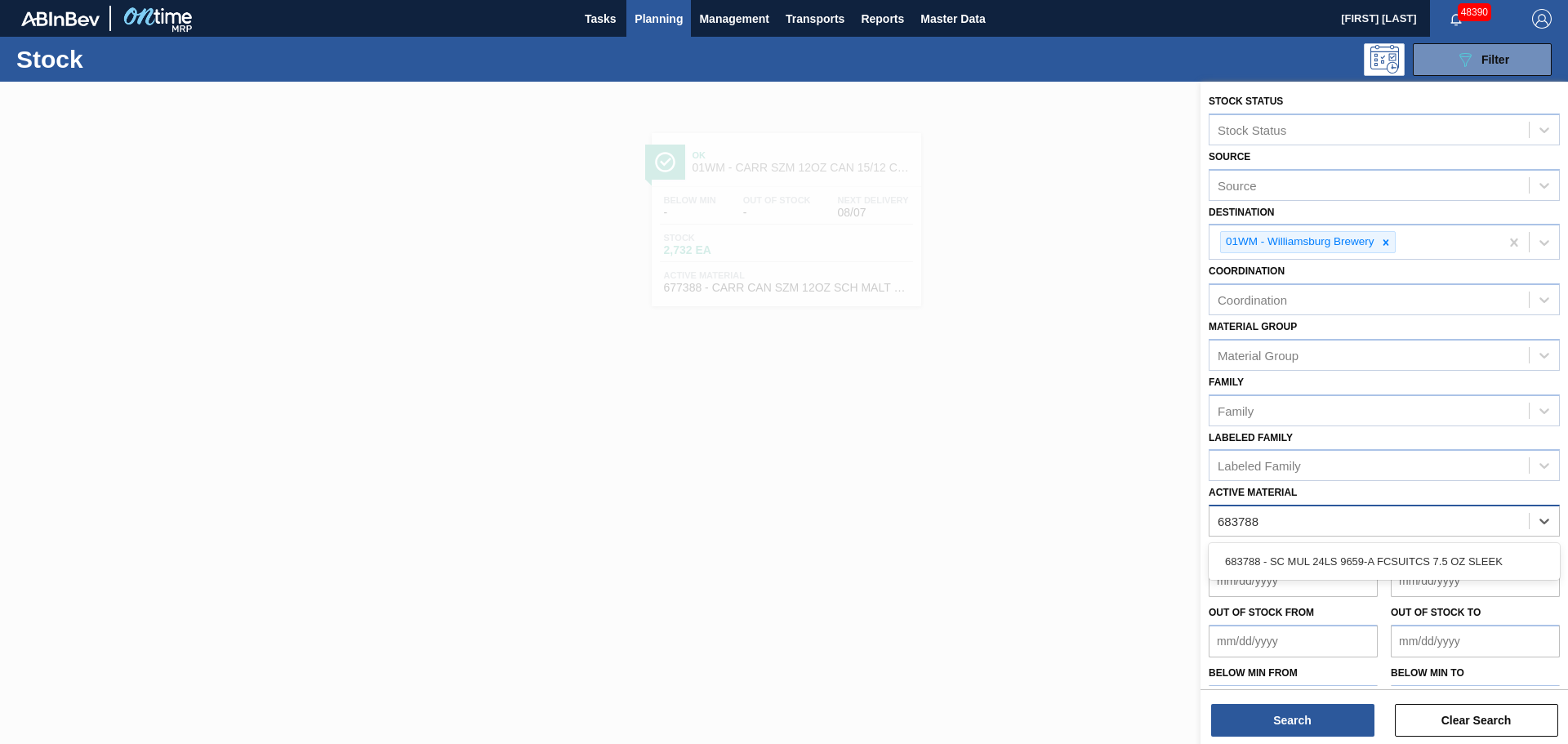 type 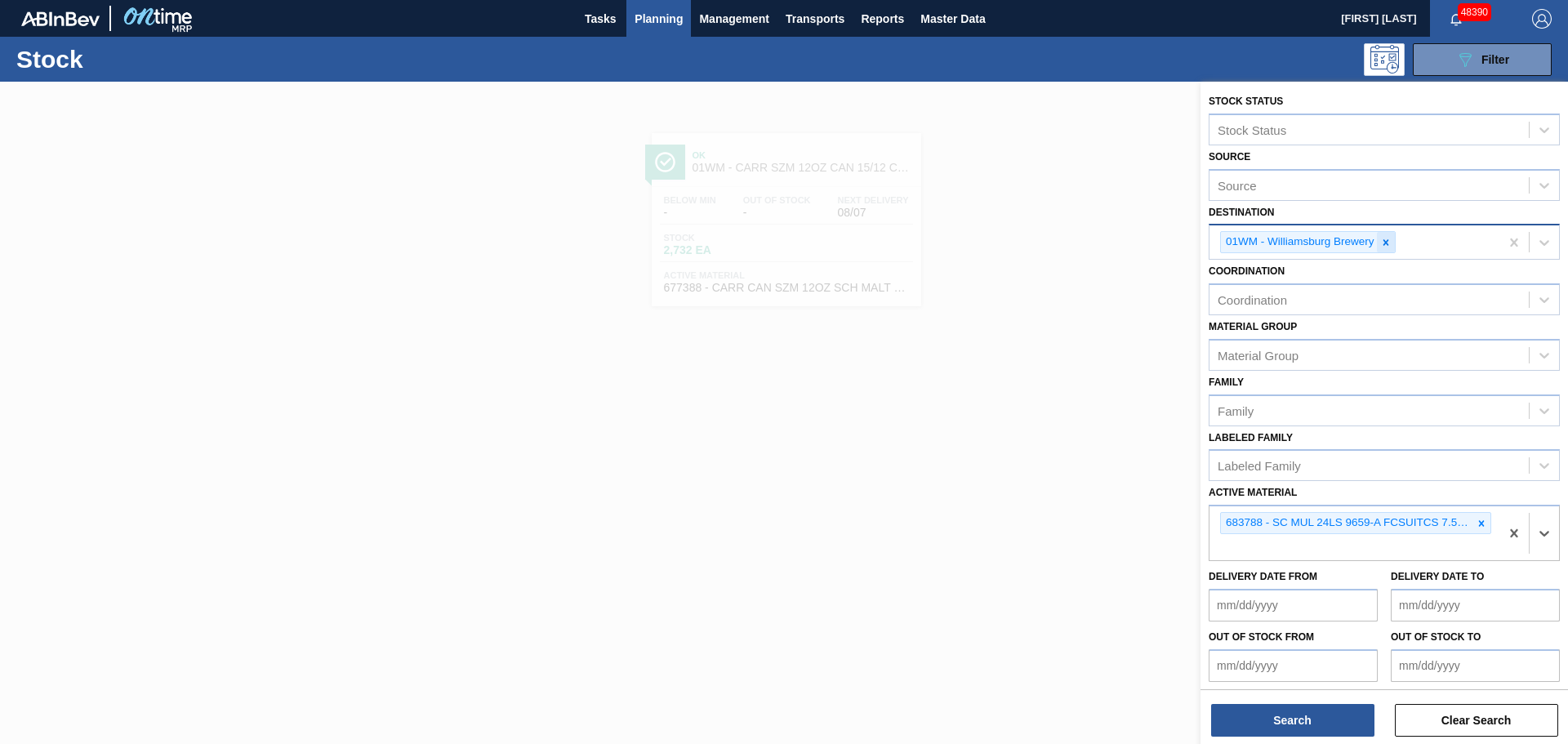 click 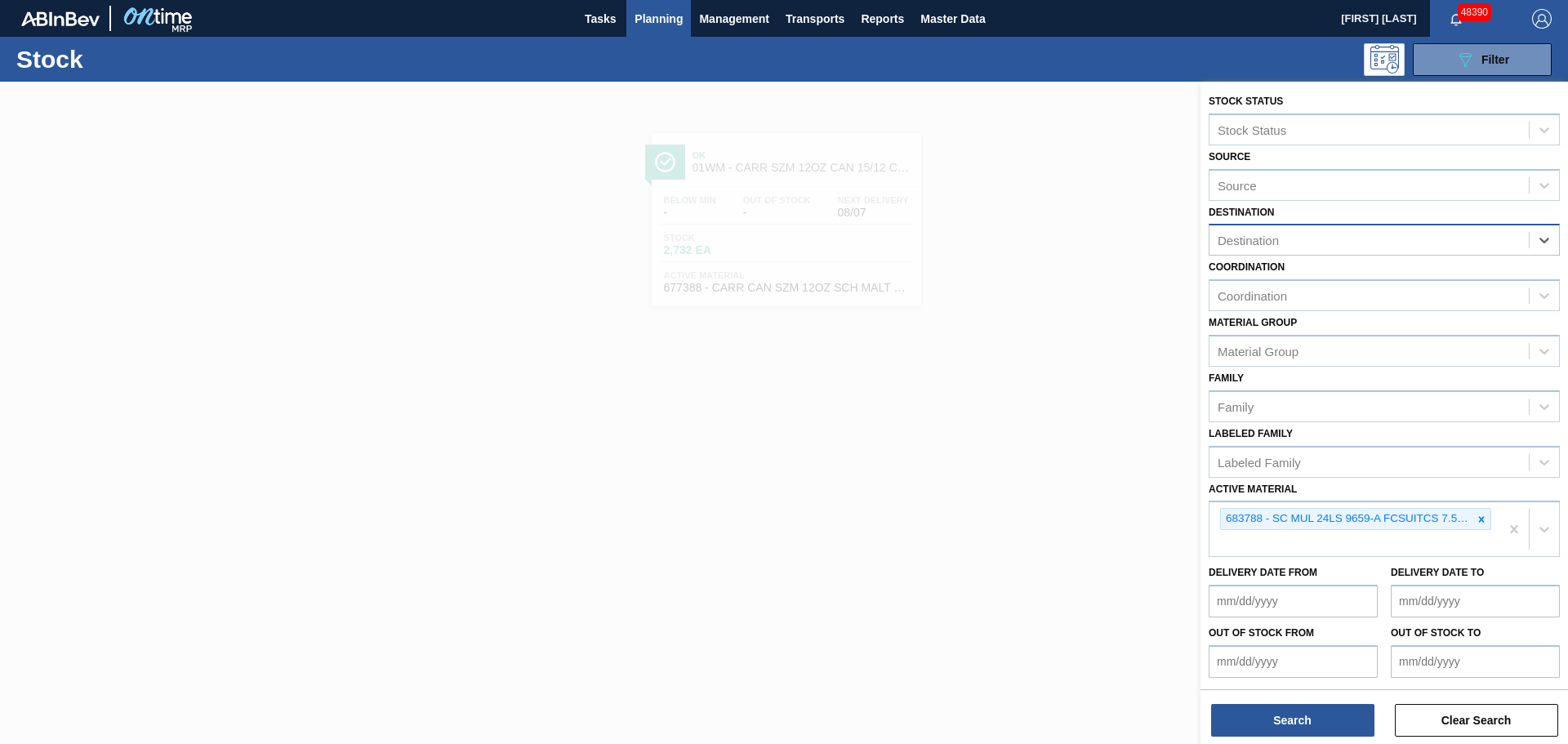 click on "Destination" at bounding box center (1369, 240) 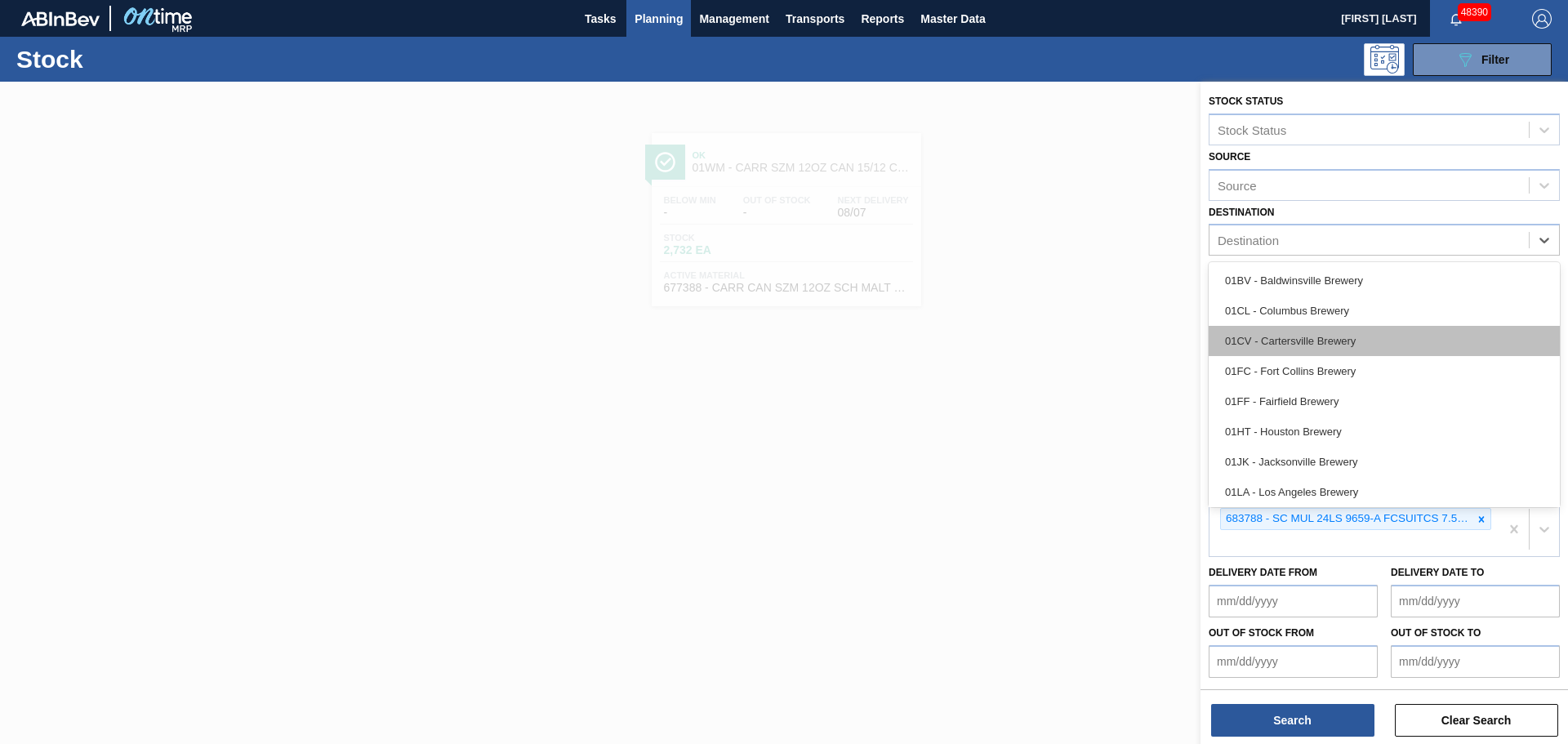 click on "01CV - Cartersville Brewery" at bounding box center [1384, 341] 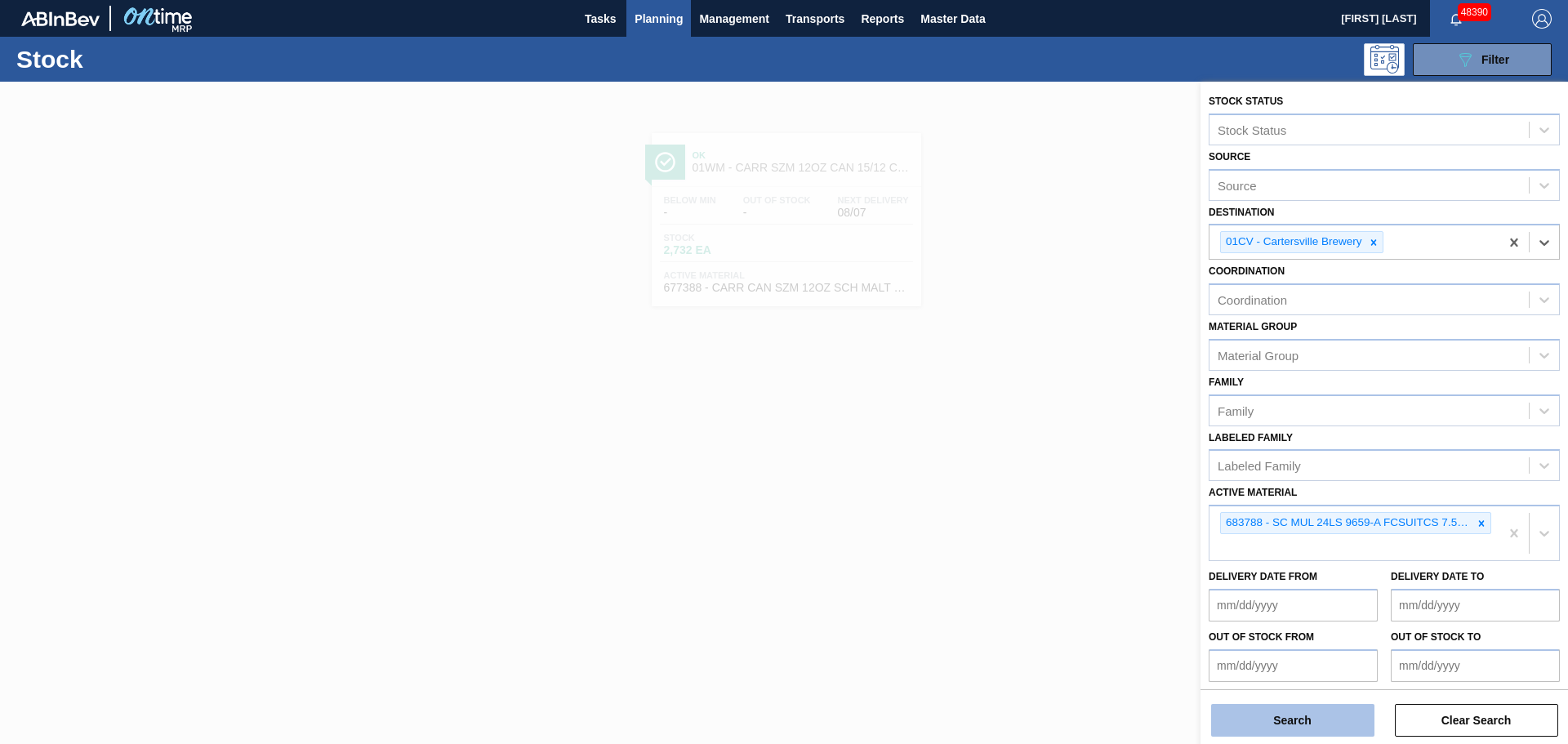 click on "Search" at bounding box center [1293, 720] 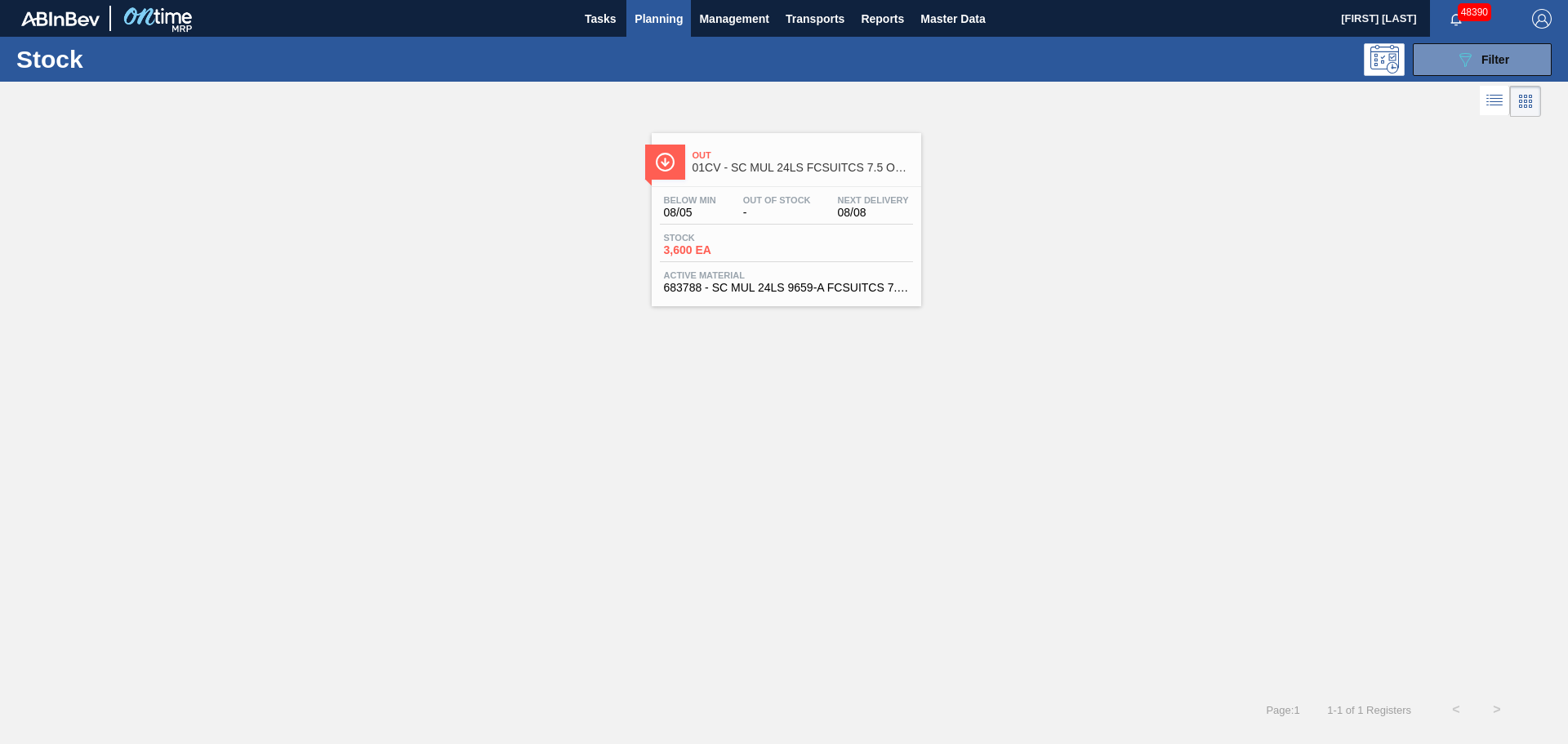 click on "3,600 EA" at bounding box center (721, 250) 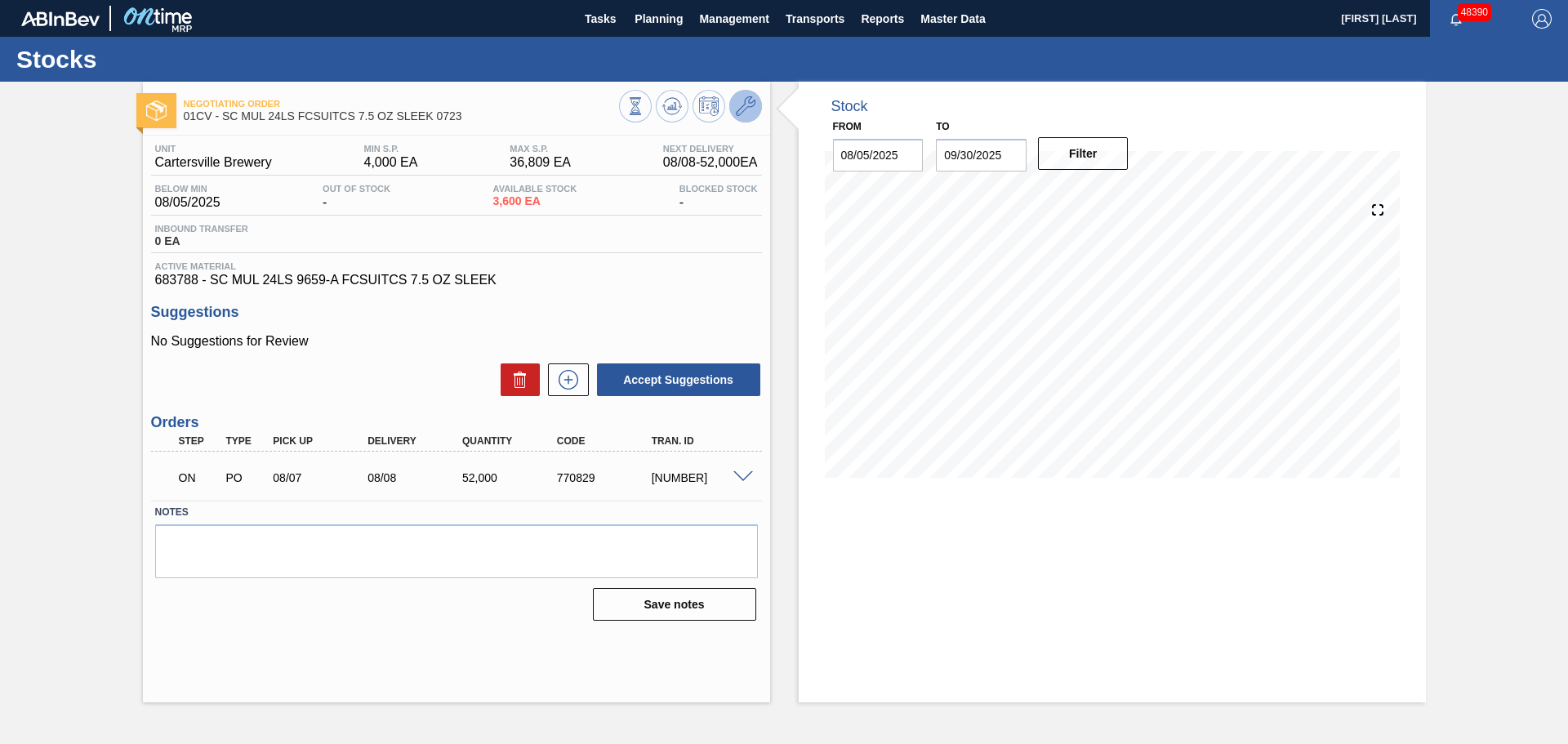 click at bounding box center (746, 106) 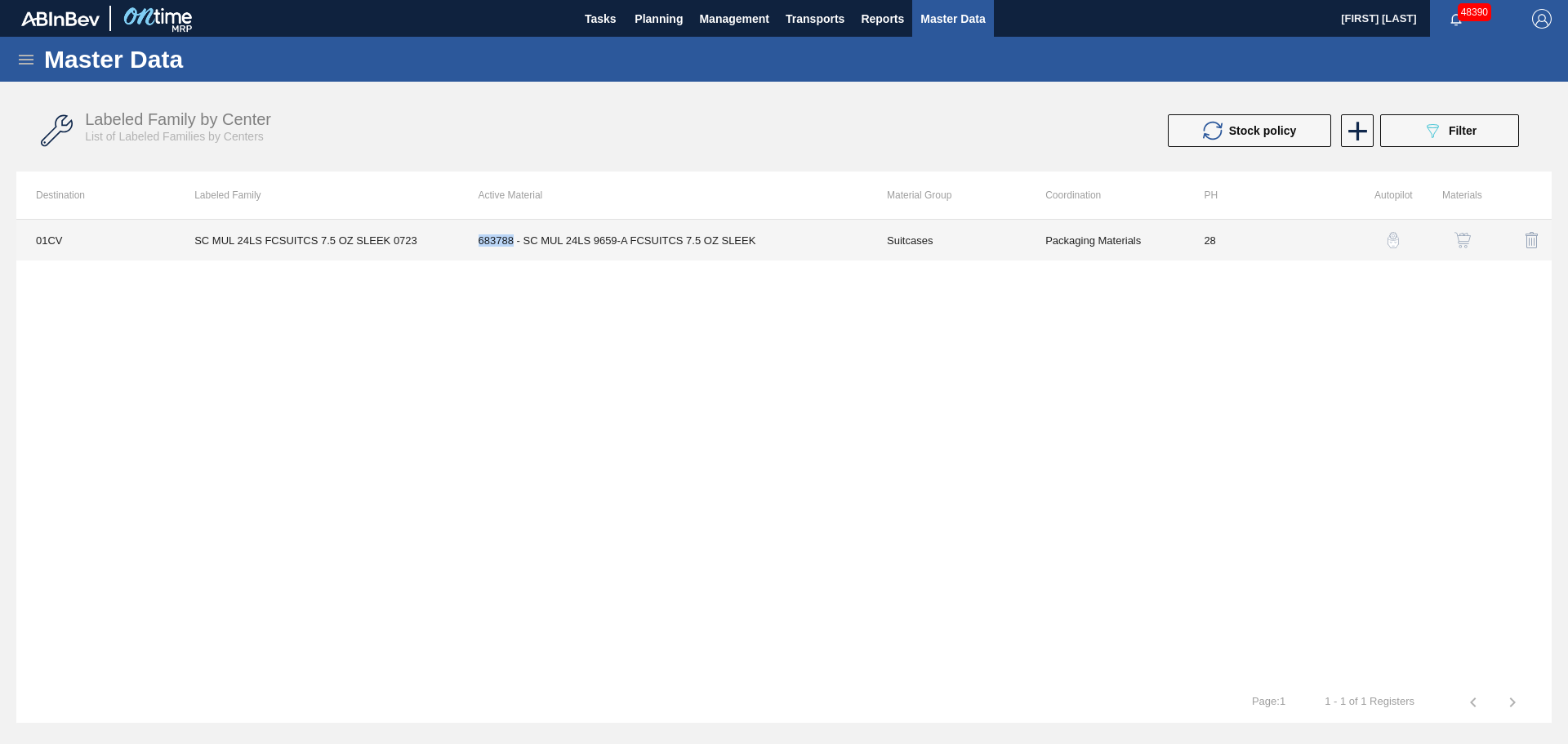 drag, startPoint x: 514, startPoint y: 240, endPoint x: 479, endPoint y: 244, distance: 35.22783 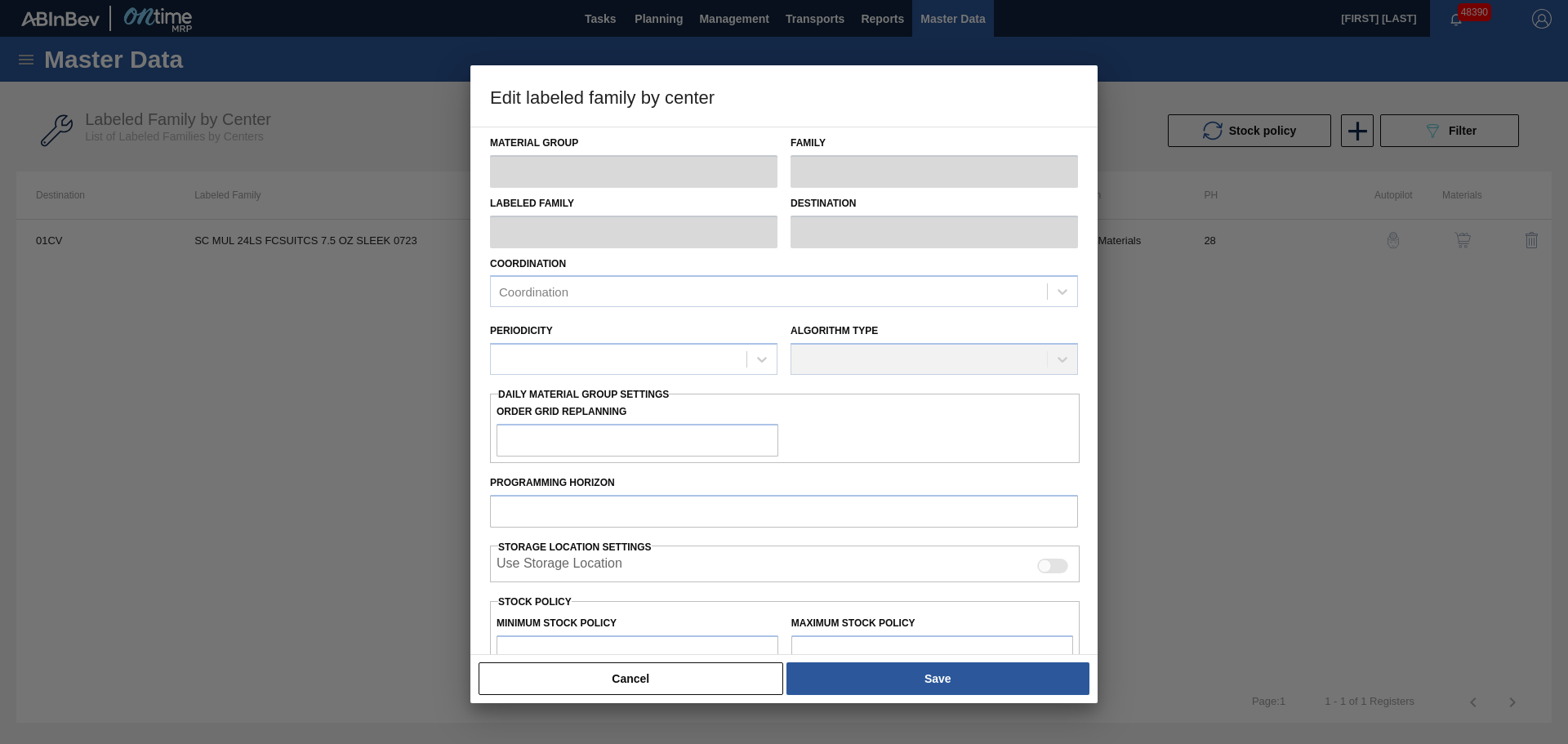 type on "Suitcases" 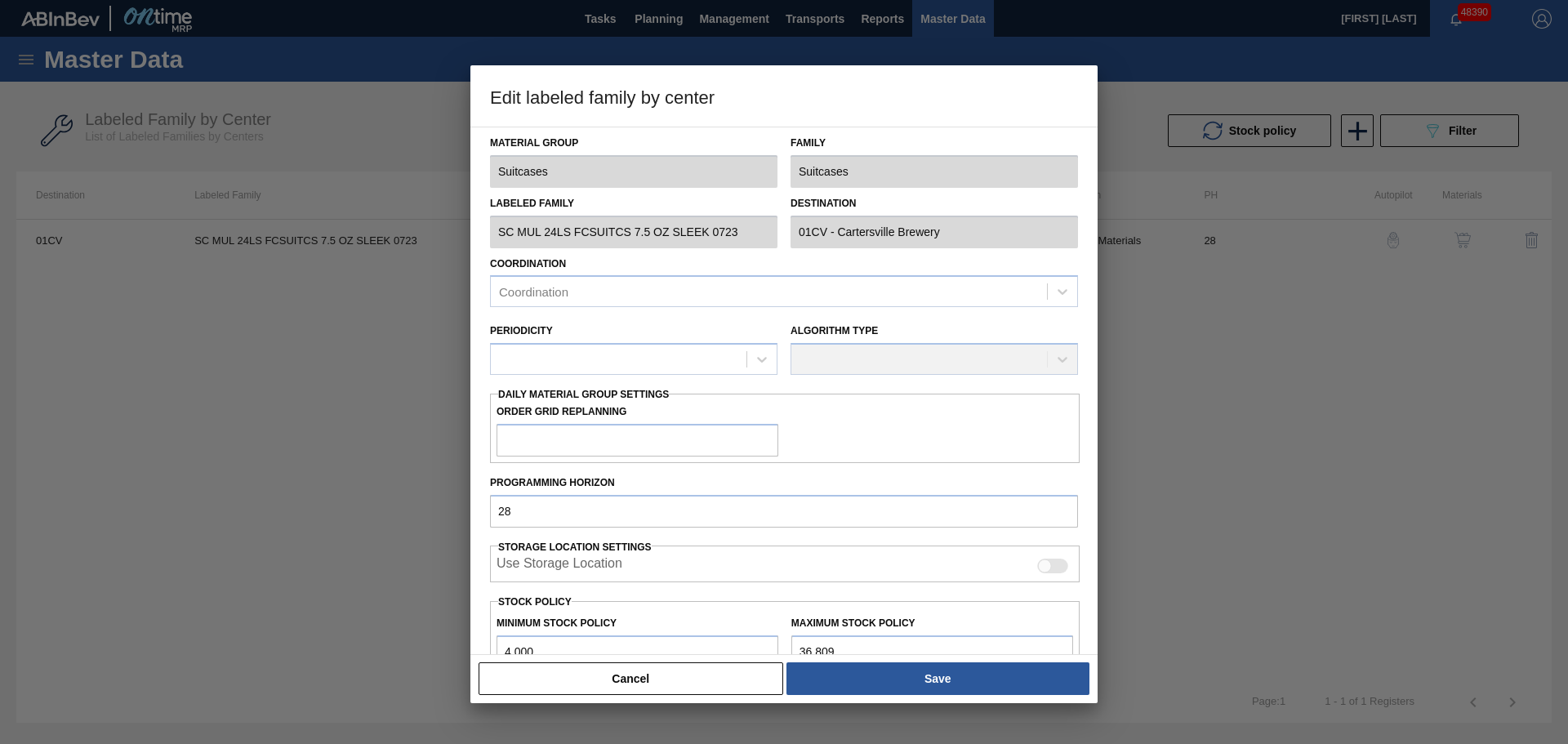 checkbox on "true" 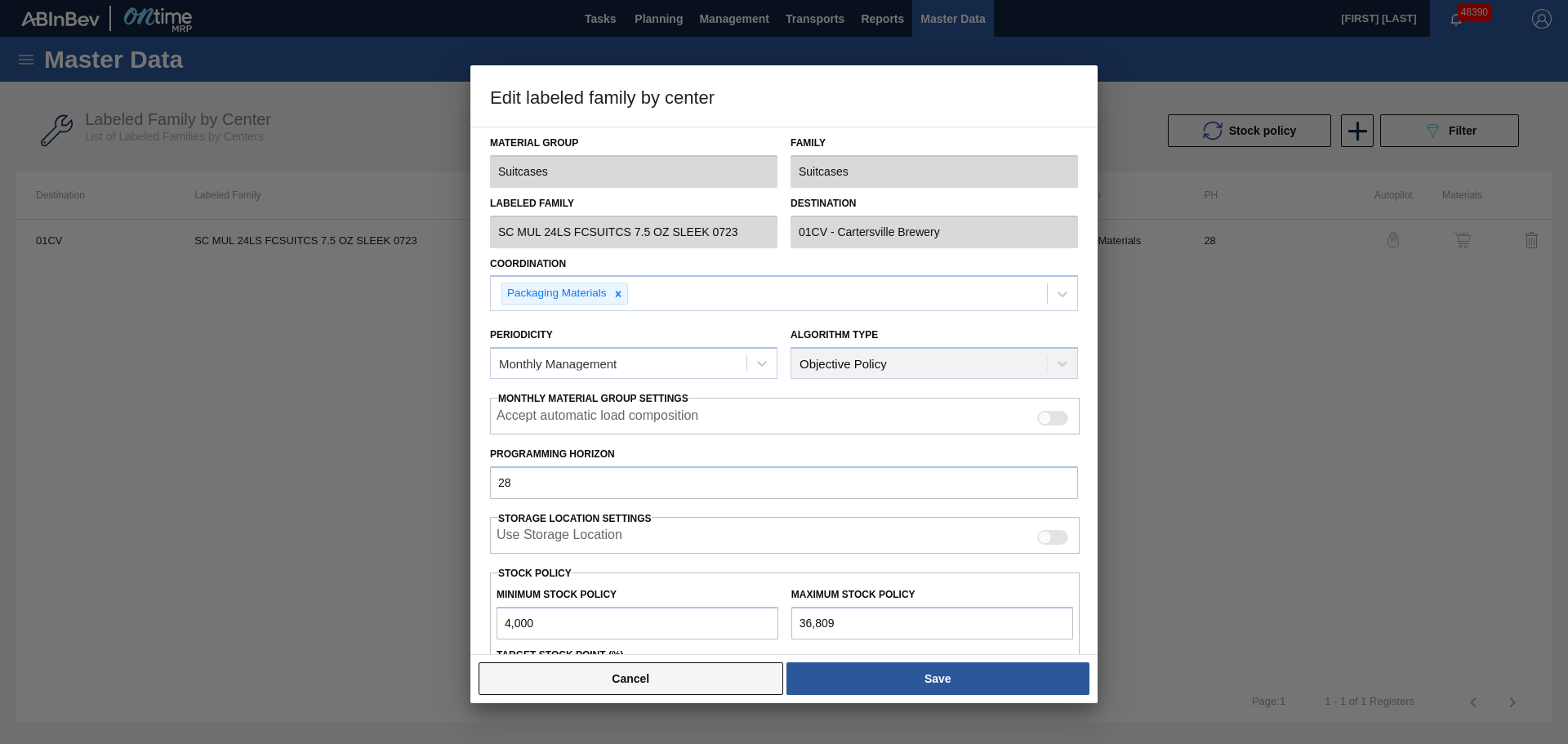 click on "Cancel" at bounding box center (630, 679) 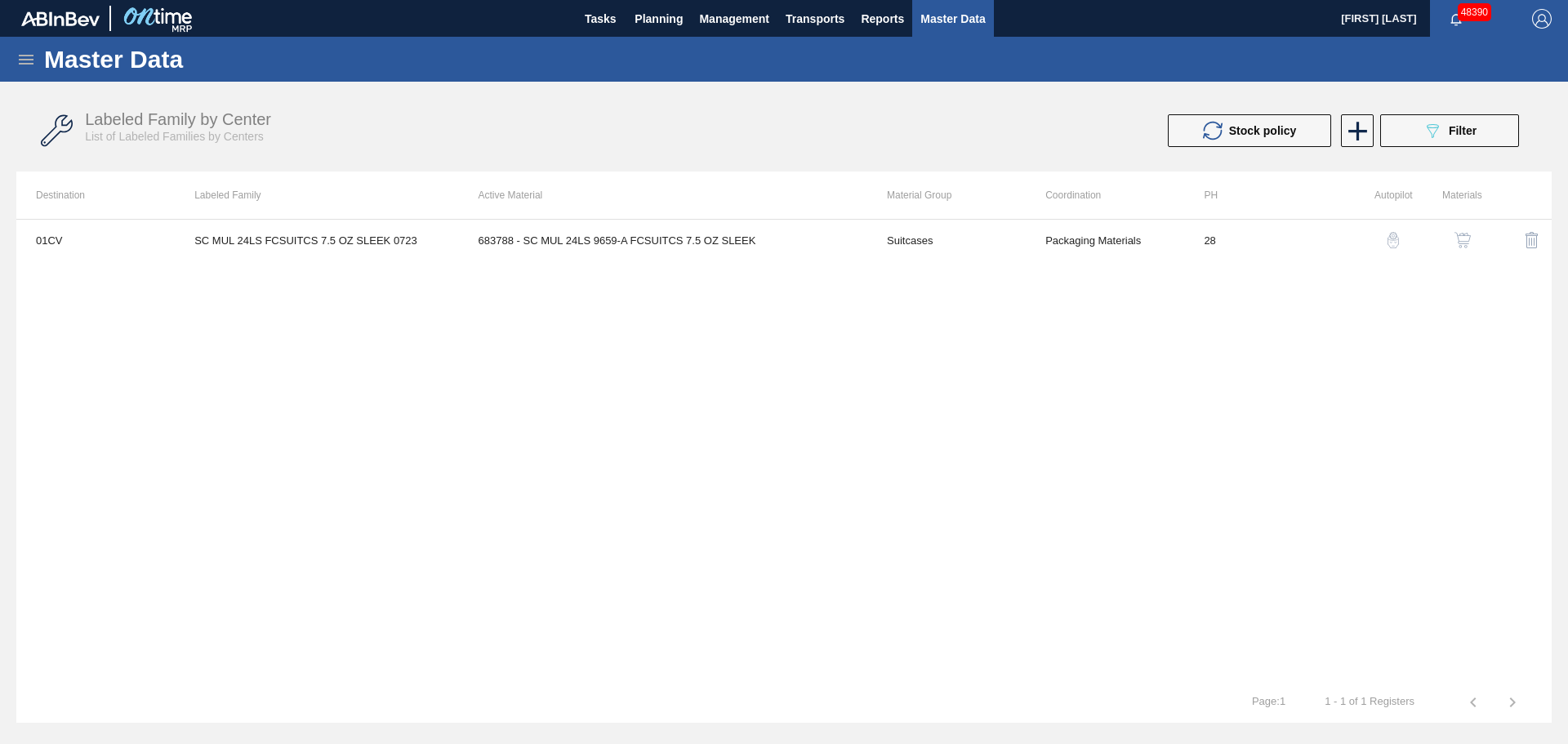 click on "01CV SC MUL 24LS FCSUITCS 7.5 OZ SLEEK 0723 683788 - SC MUL 24LS 9659-A FCSUITCS 7.5 OZ SLEEK Suitcases Packaging Materials 28" at bounding box center [784, 450] 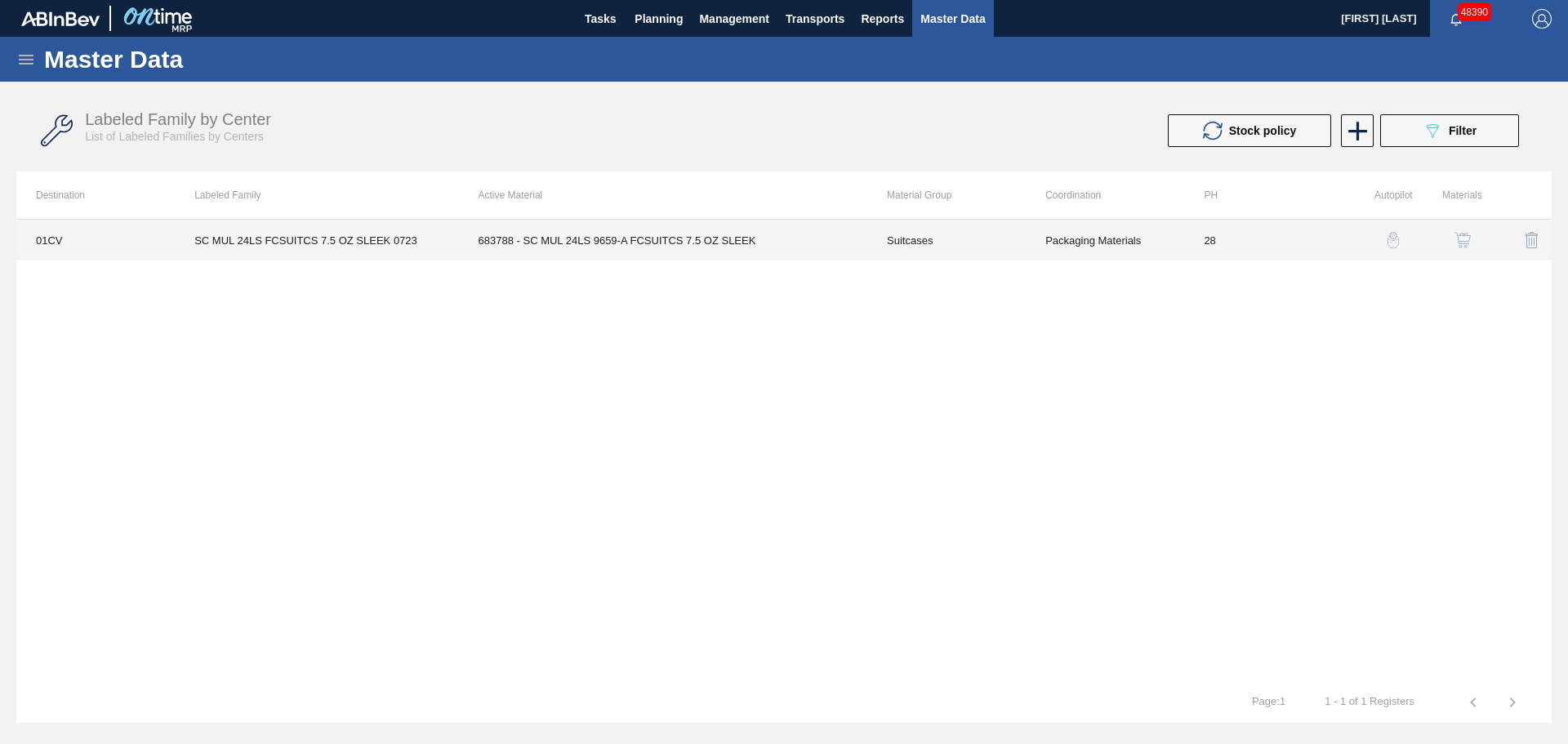 click on "683788 - SC MUL 24LS 9659-A FCSUITCS 7.5 OZ SLEEK" at bounding box center [663, 240] 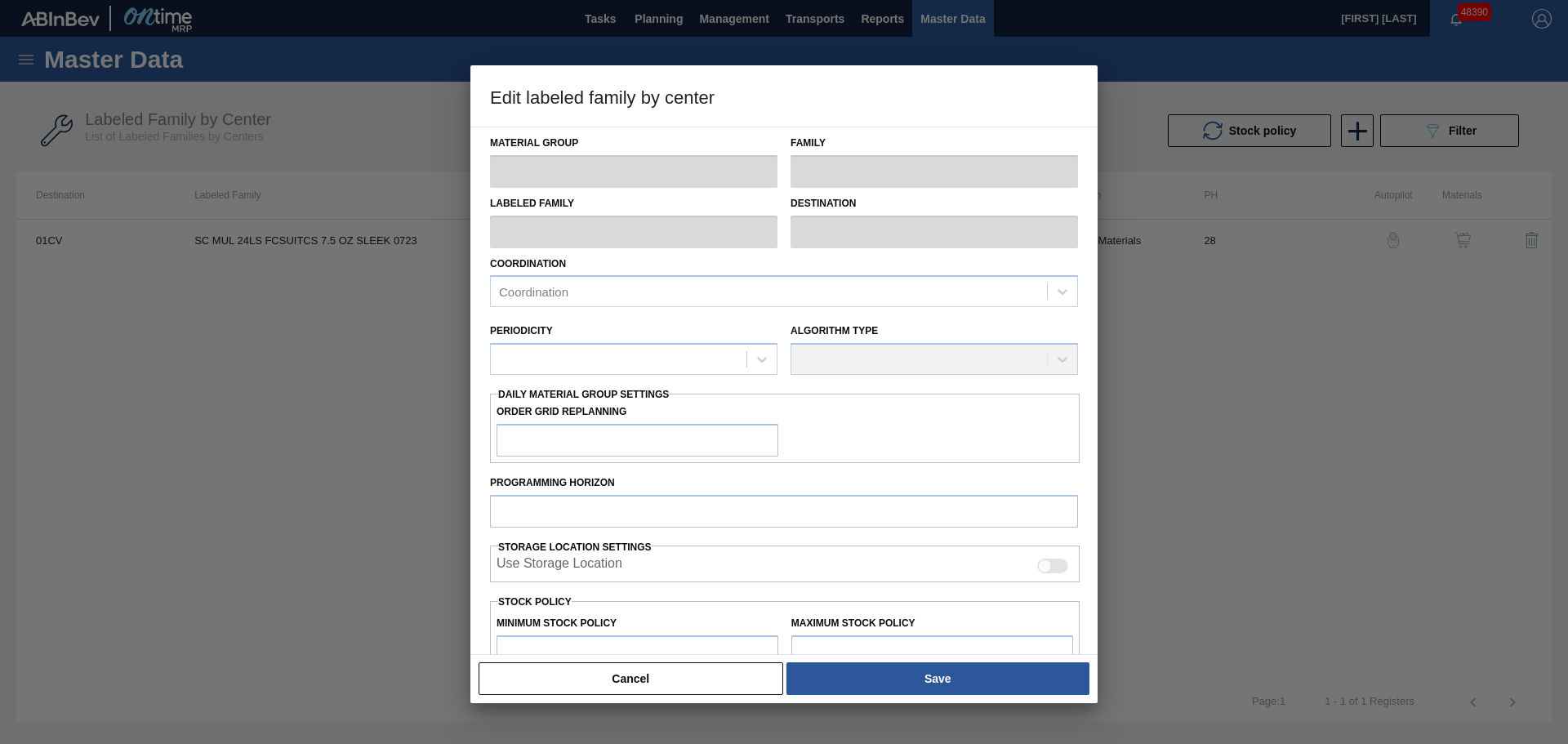 type on "Suitcases" 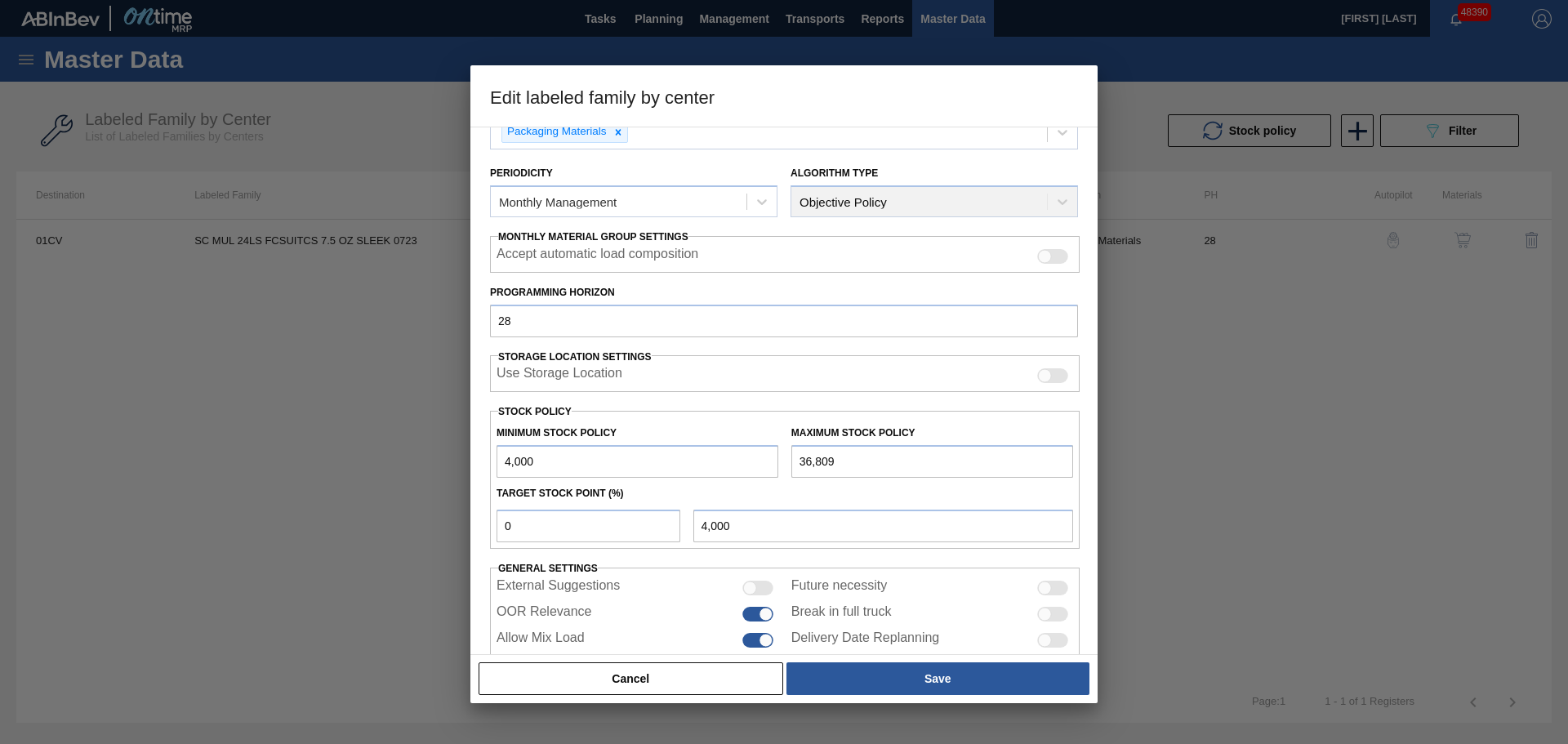 scroll, scrollTop: 198, scrollLeft: 0, axis: vertical 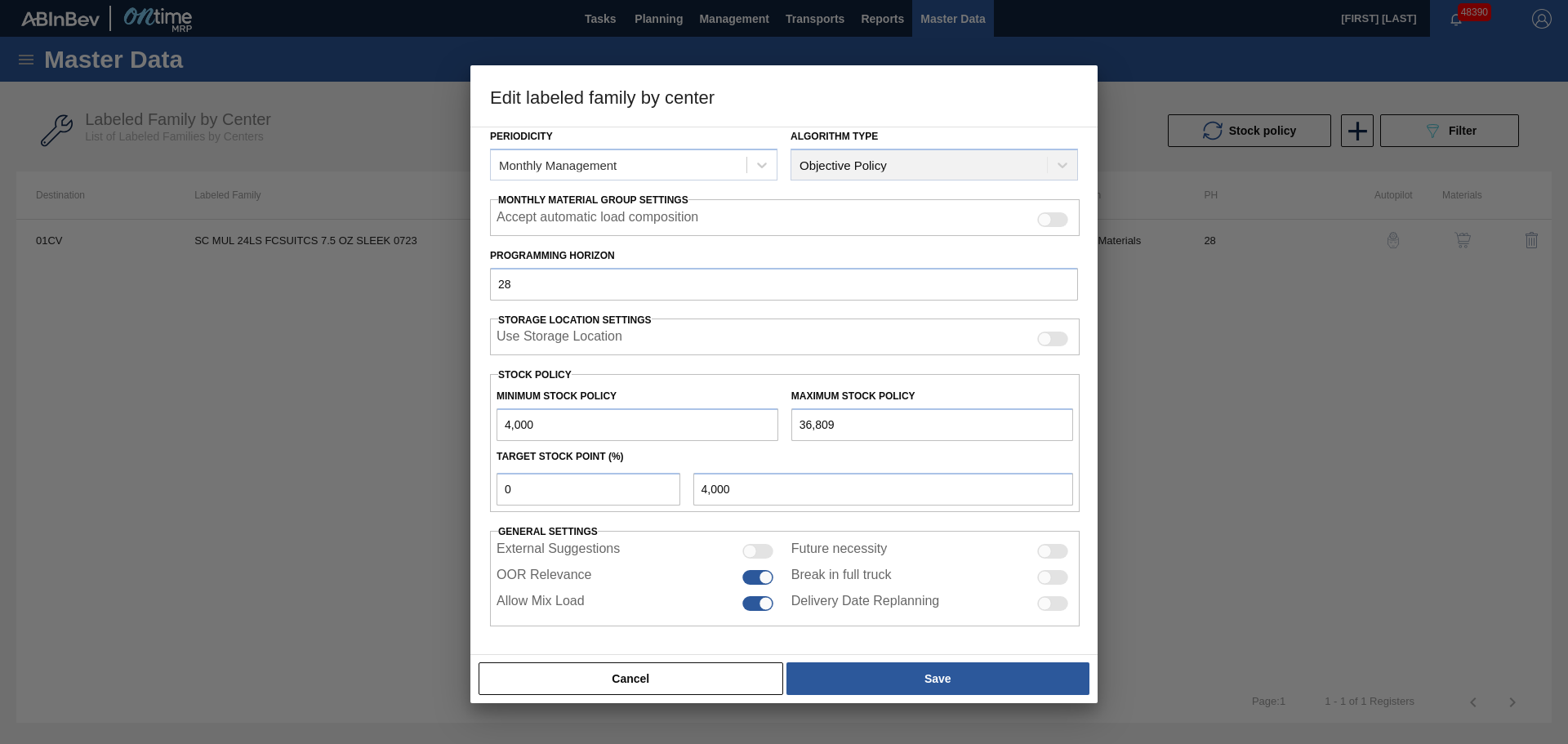 drag, startPoint x: 851, startPoint y: 427, endPoint x: 772, endPoint y: 429, distance: 79.025312 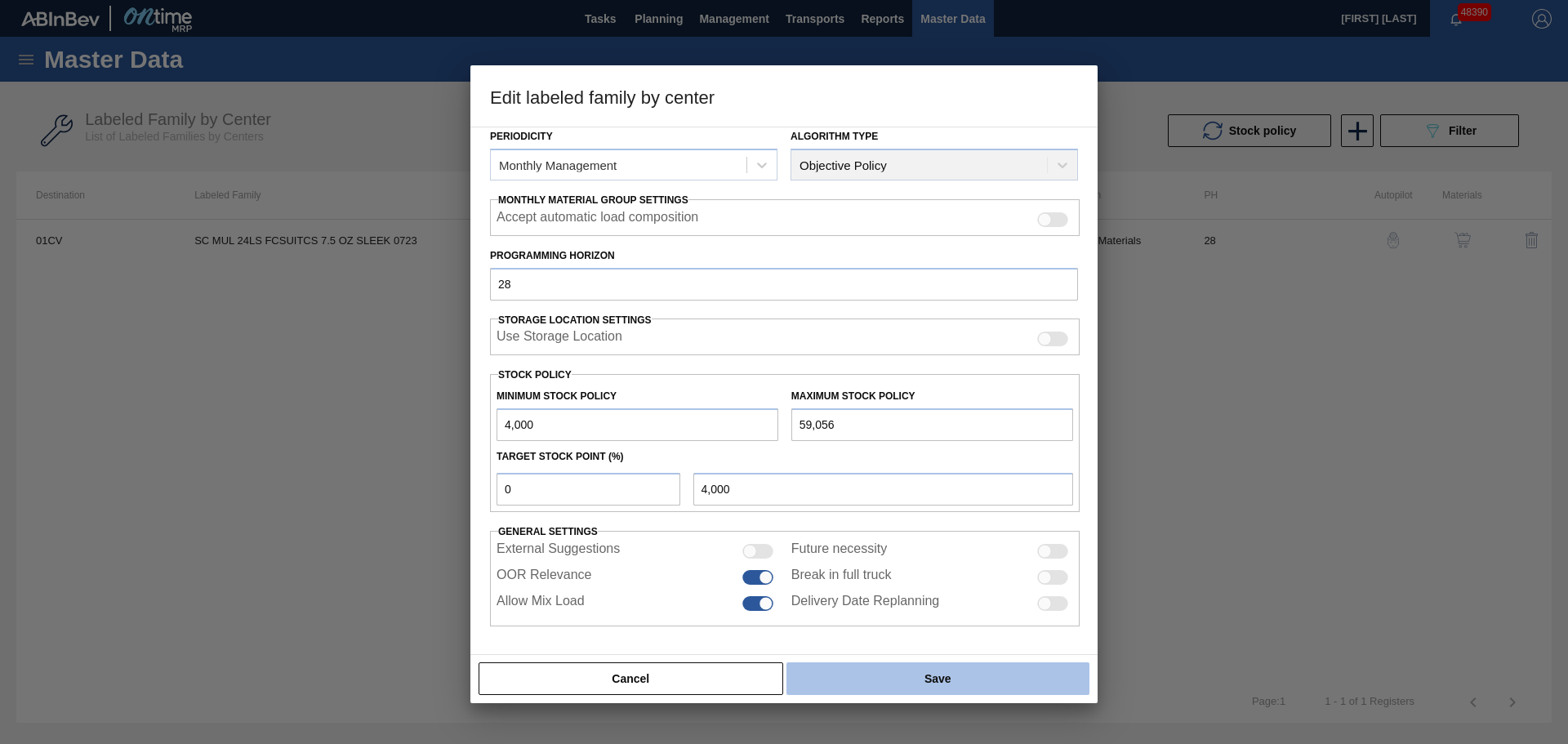 type on "59,056" 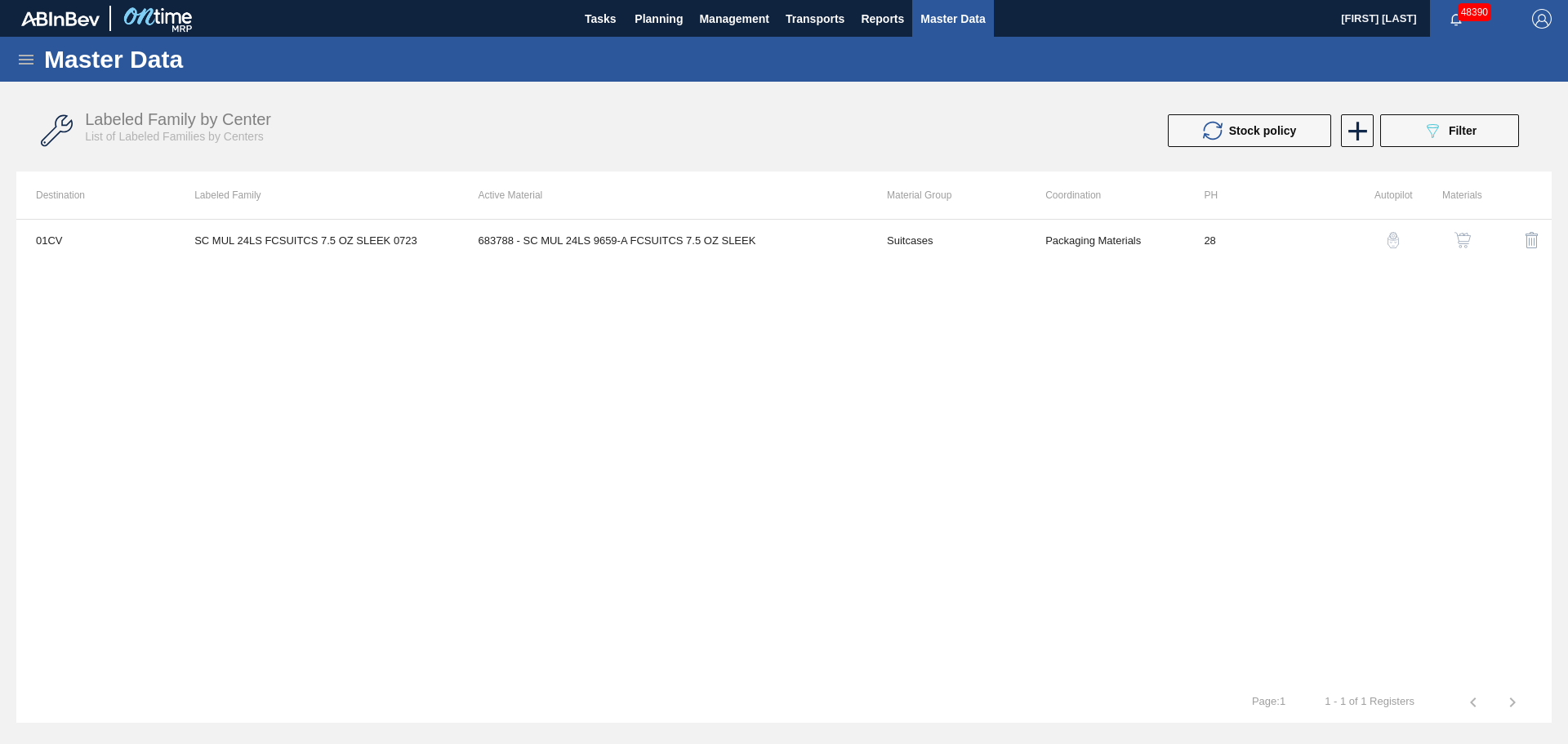 click on "01CV SC MUL 24LS FCSUITCS 7.5 OZ SLEEK 0723 683788 - SC MUL 24LS 9659-A FCSUITCS 7.5 OZ SLEEK Suitcases Packaging Materials 28" at bounding box center (784, 450) 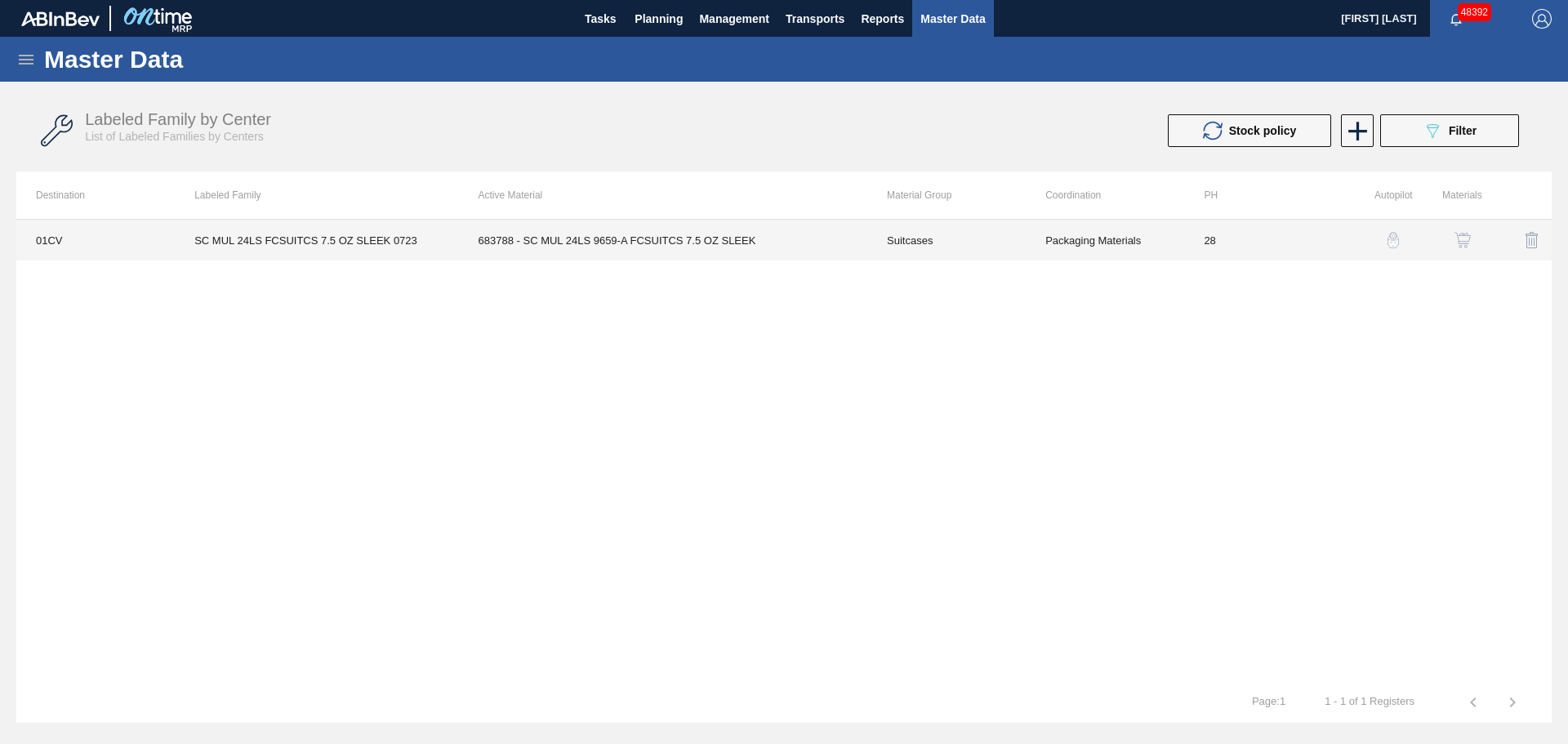 click on "683788 - SC MUL 24LS 9659-A FCSUITCS 7.5 OZ SLEEK" at bounding box center (663, 240) 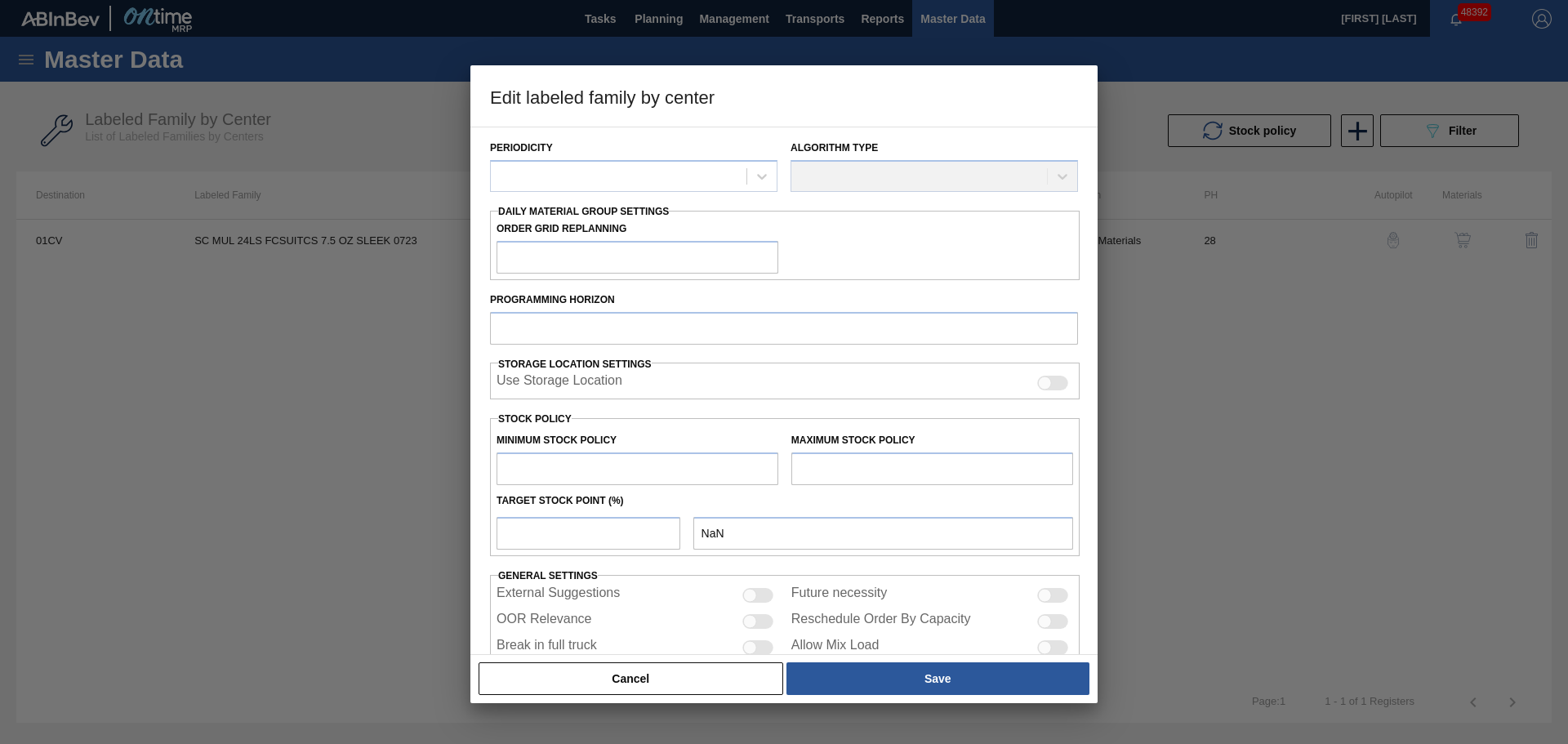 scroll, scrollTop: 245, scrollLeft: 0, axis: vertical 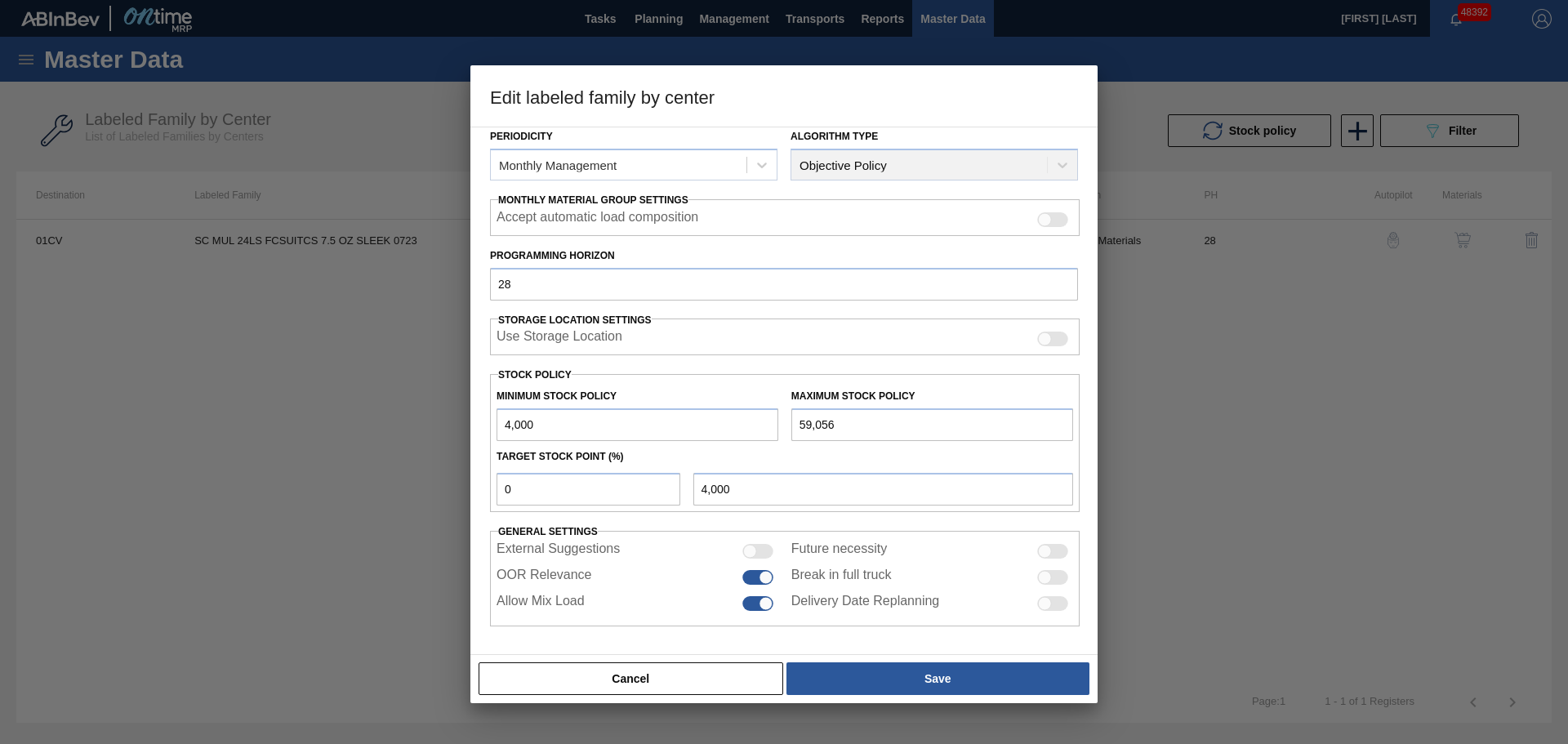 type on "Suitcases" 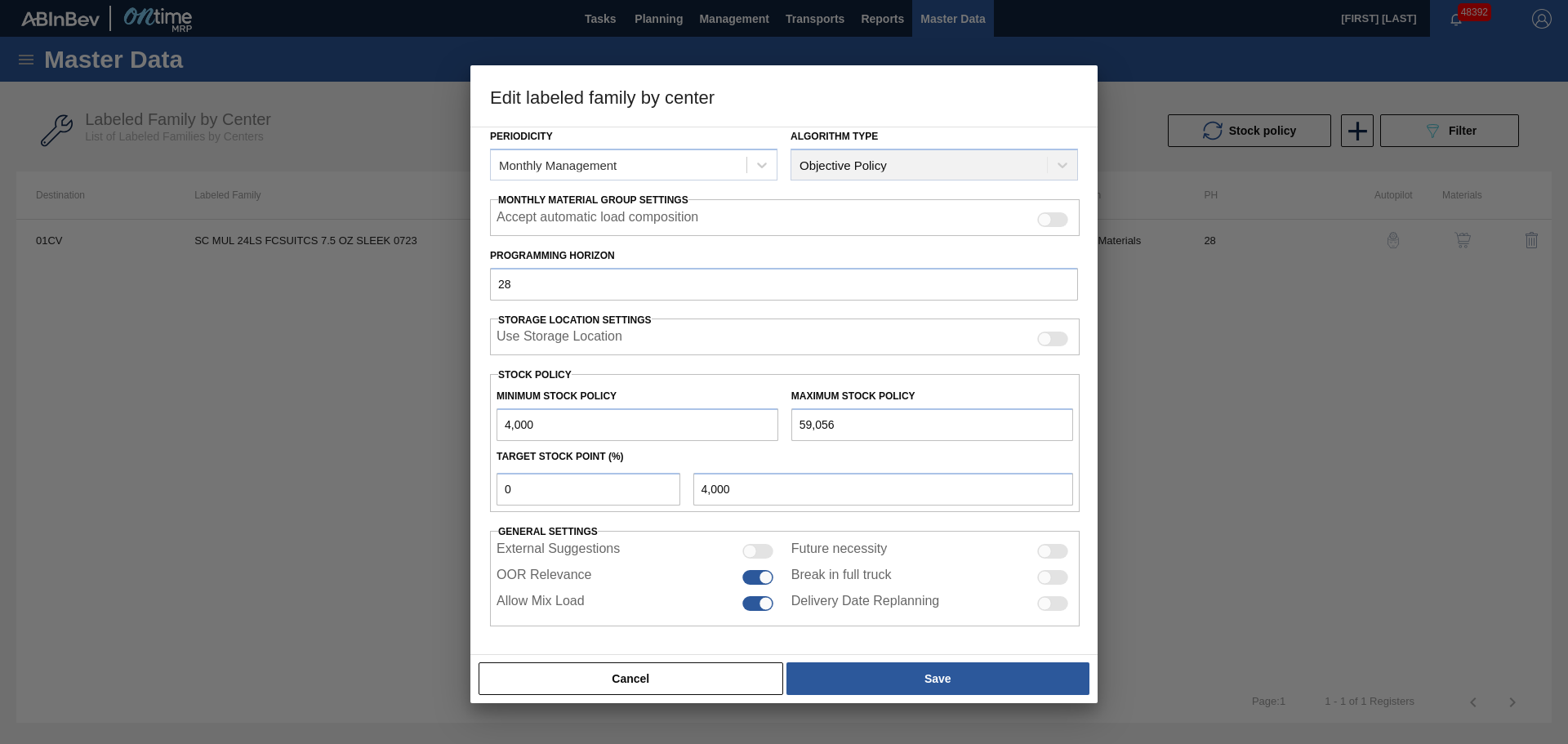 type on "Suitcases" 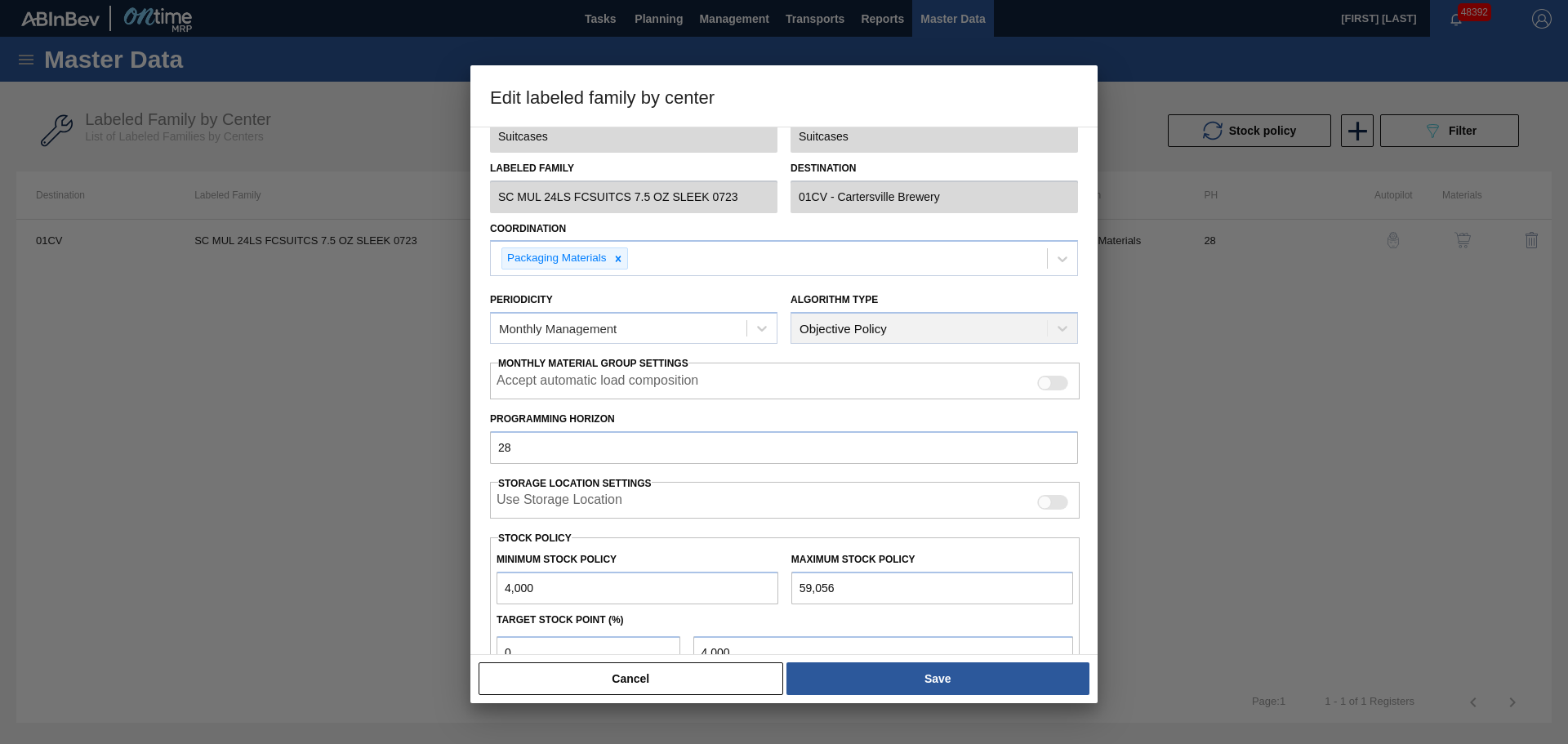 scroll, scrollTop: 198, scrollLeft: 0, axis: vertical 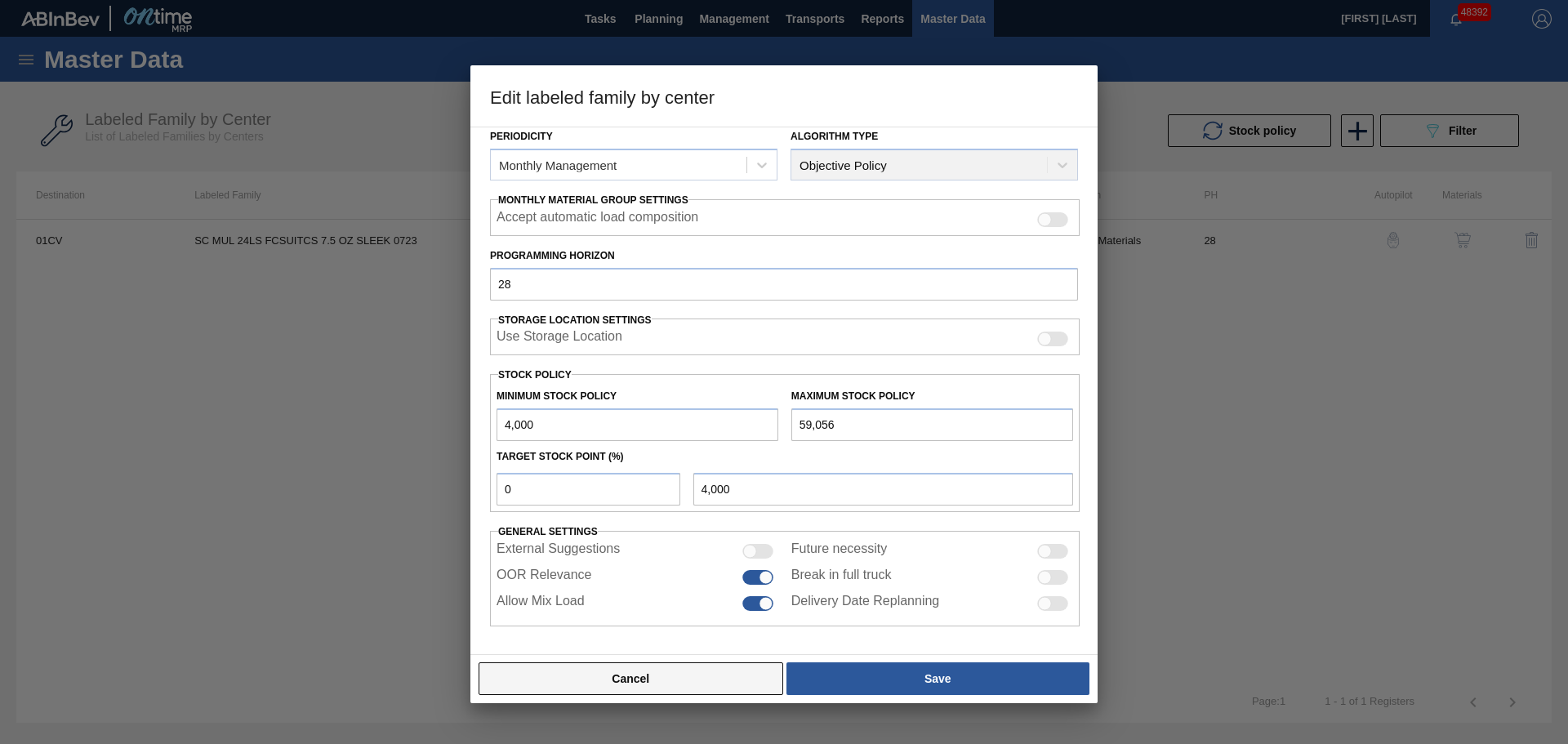 click on "Cancel" at bounding box center [630, 679] 